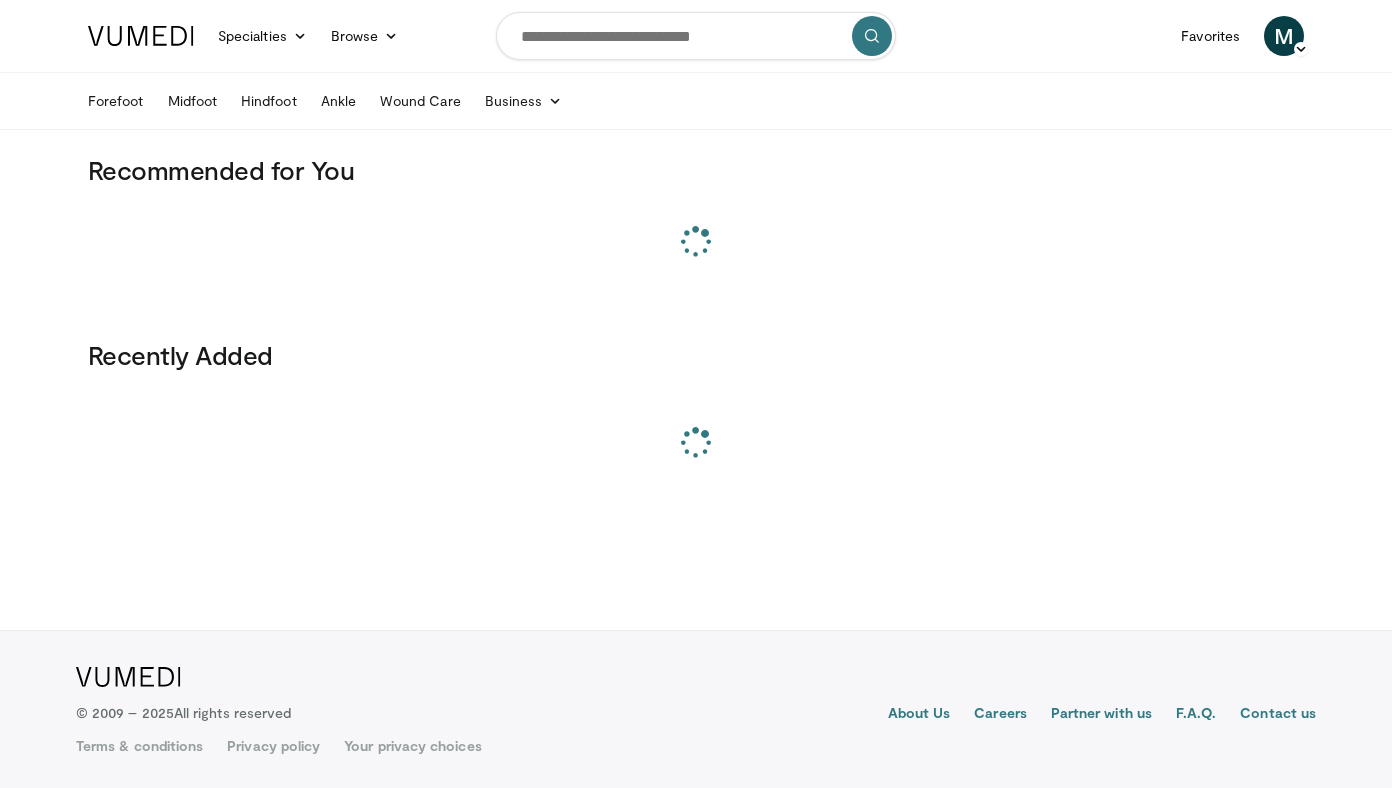 scroll, scrollTop: 0, scrollLeft: 0, axis: both 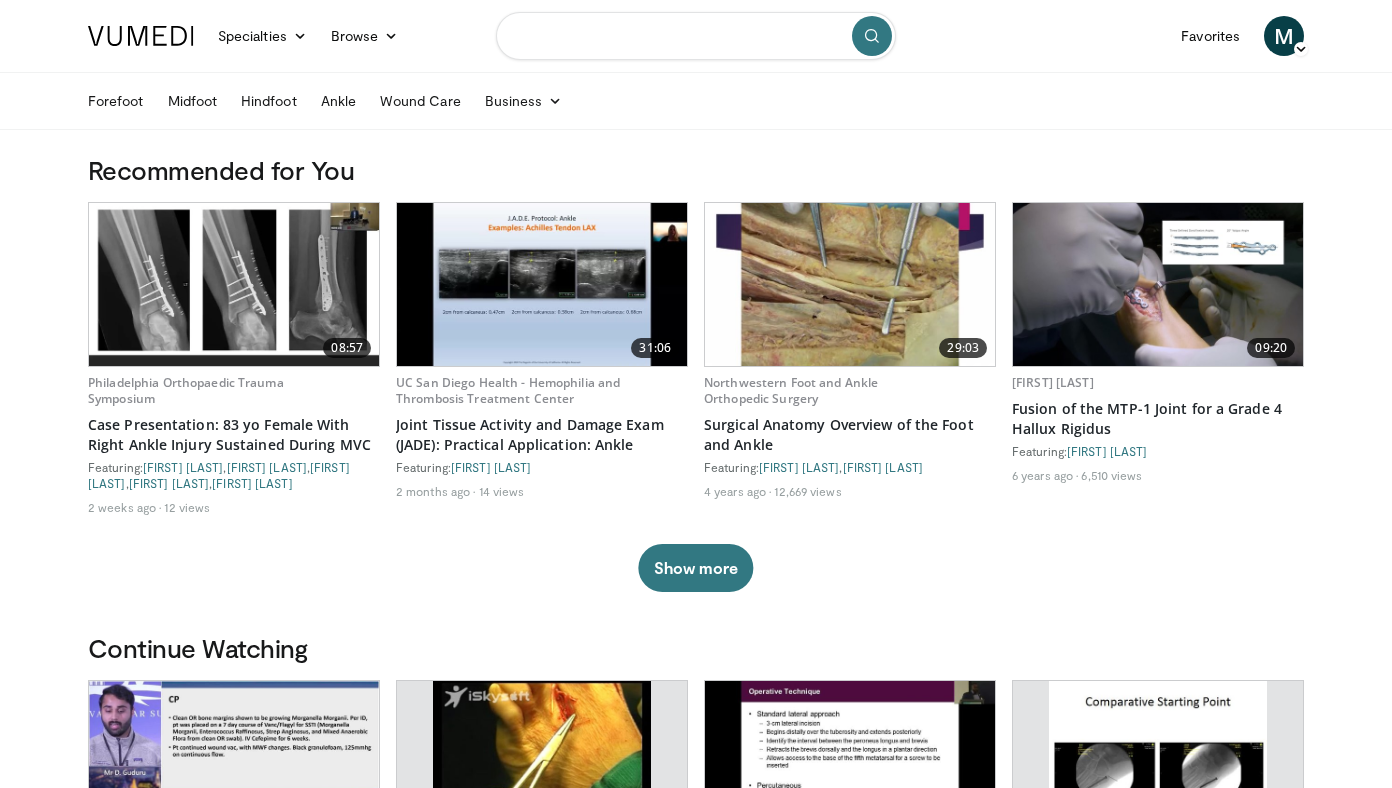 click at bounding box center [696, 36] 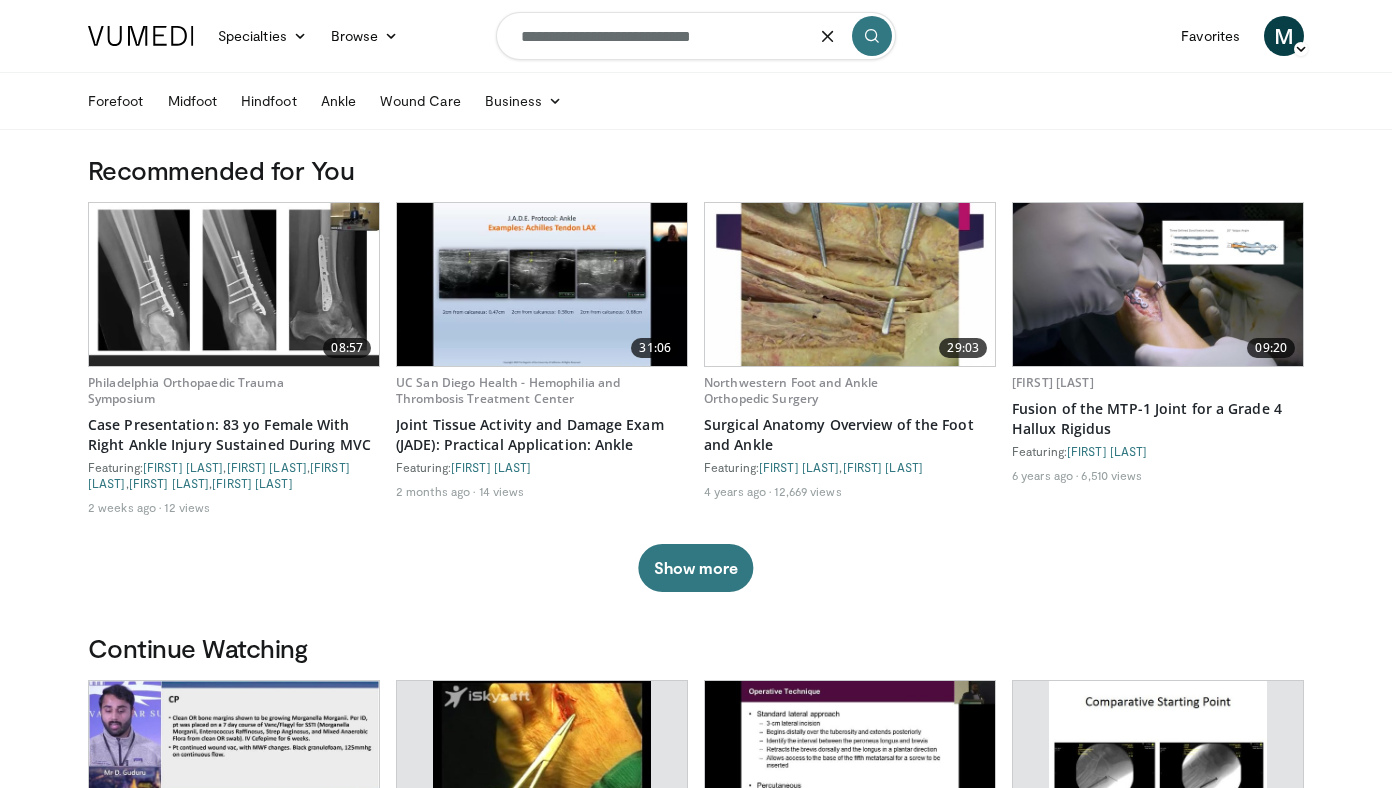 type on "**********" 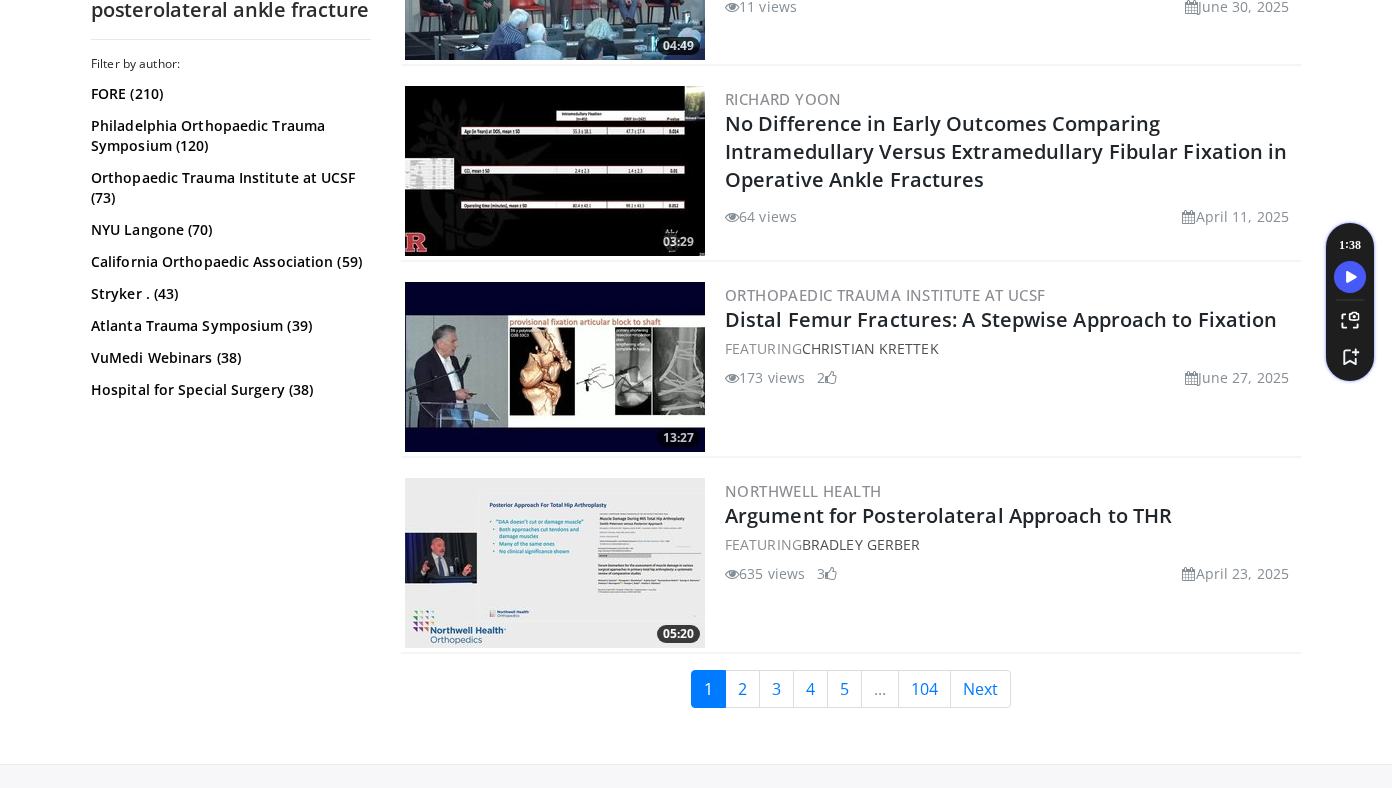 scroll, scrollTop: 4489, scrollLeft: 0, axis: vertical 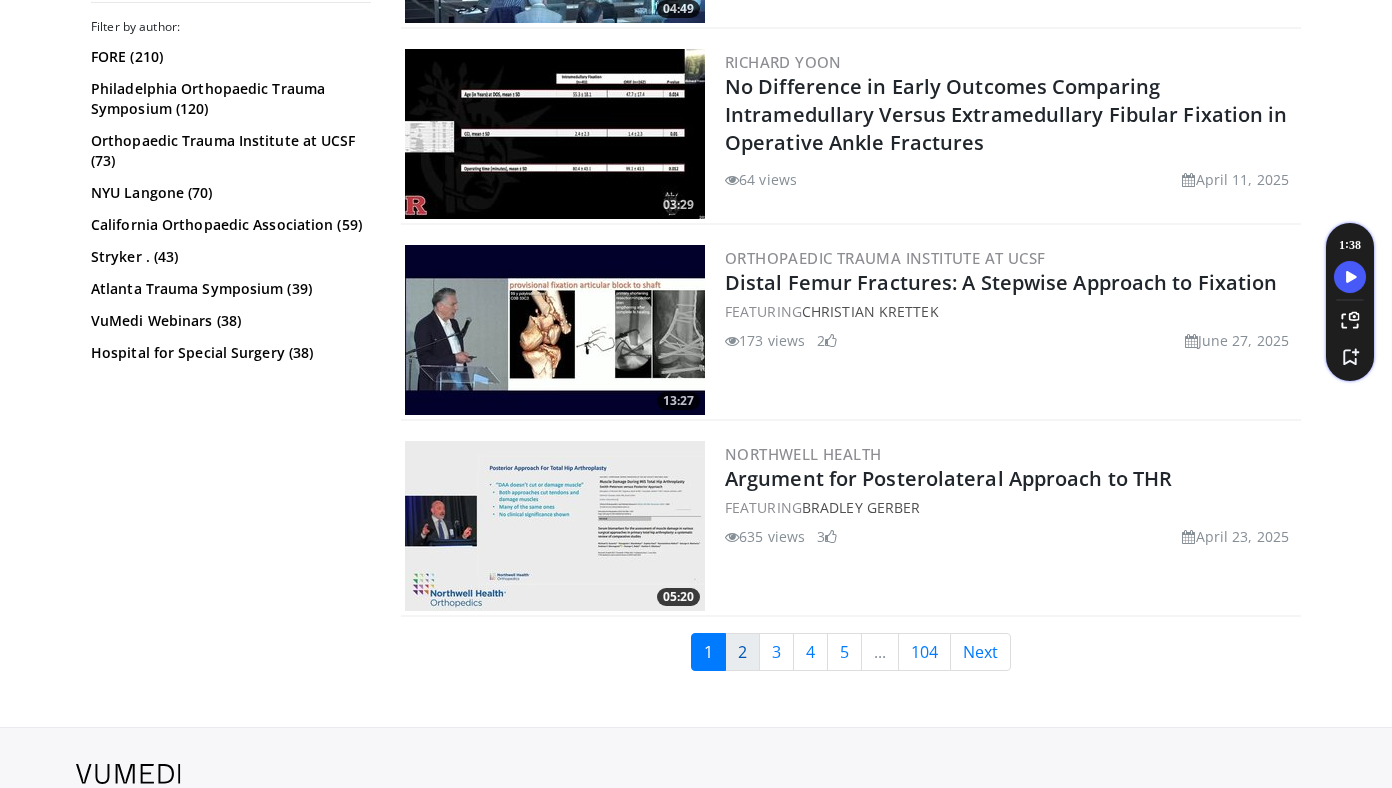 click on "2" at bounding box center [742, 652] 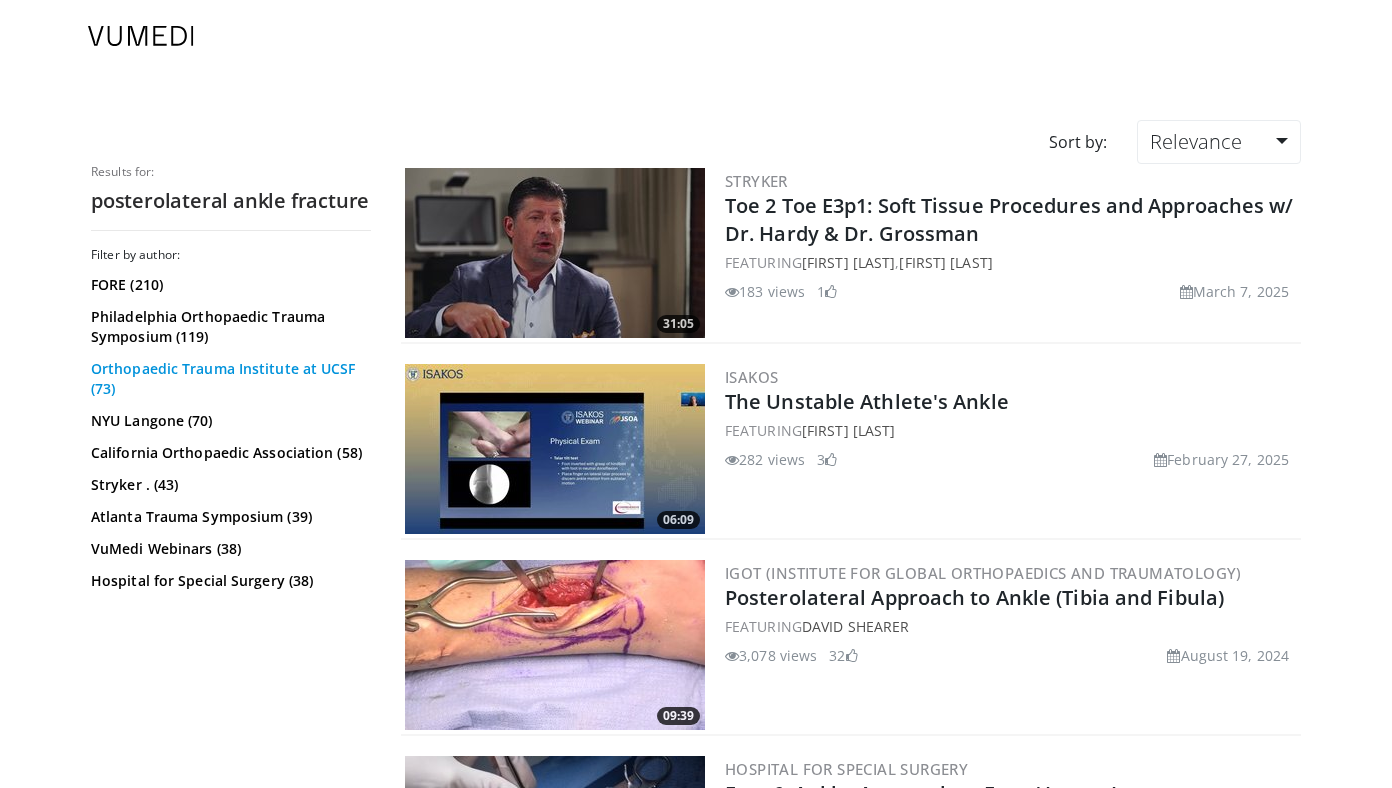 scroll, scrollTop: 0, scrollLeft: 0, axis: both 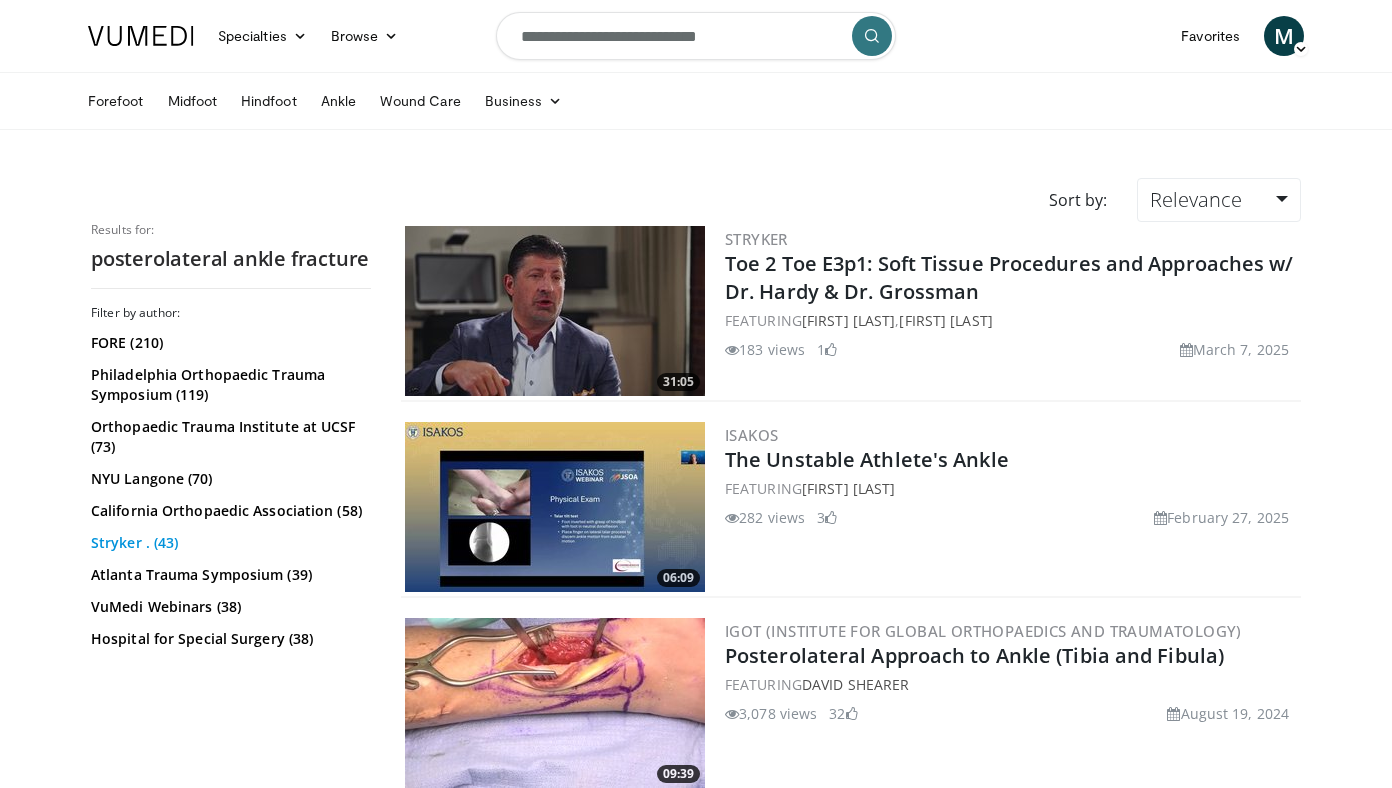 click on "Stryker . (43)" at bounding box center [228, 543] 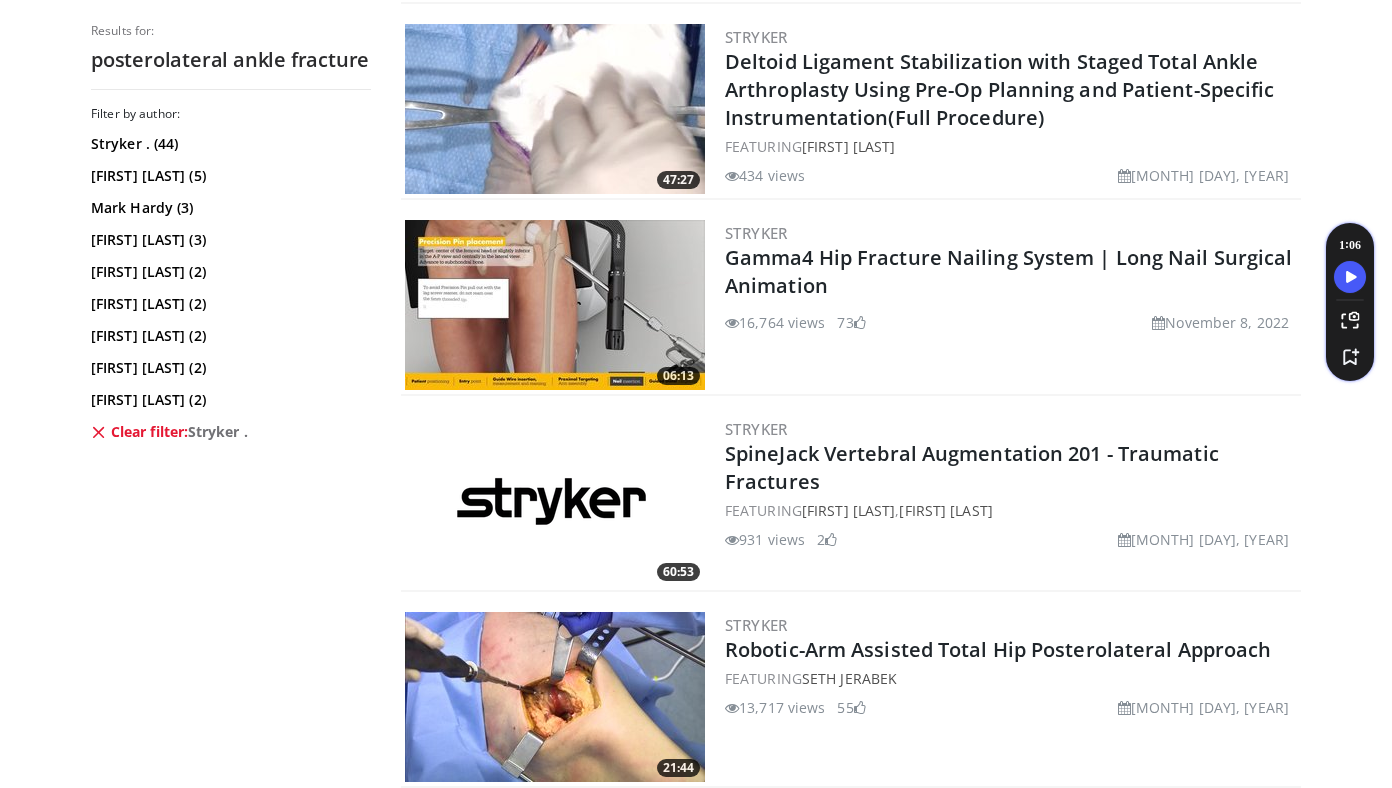 scroll, scrollTop: 397, scrollLeft: 0, axis: vertical 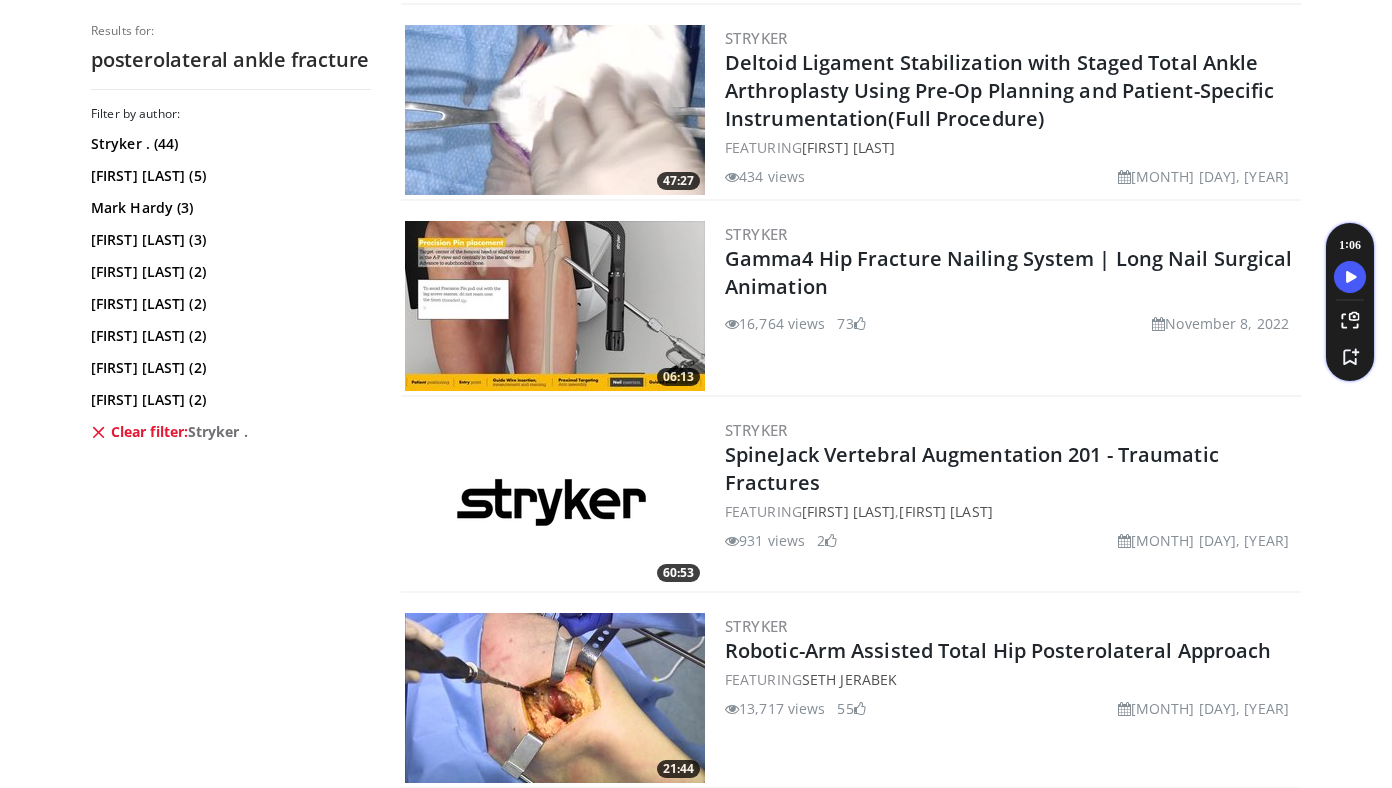 click at bounding box center [555, 110] 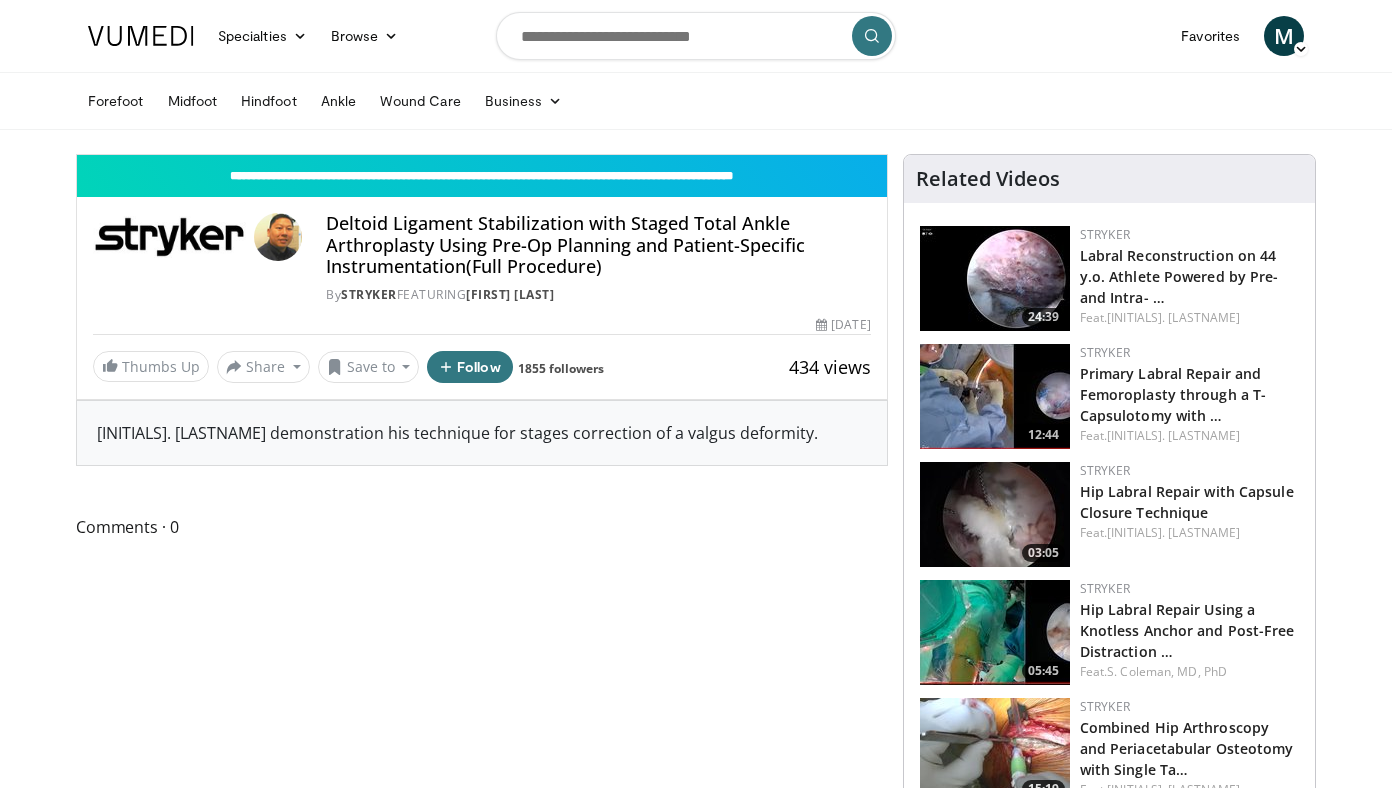 scroll, scrollTop: 0, scrollLeft: 0, axis: both 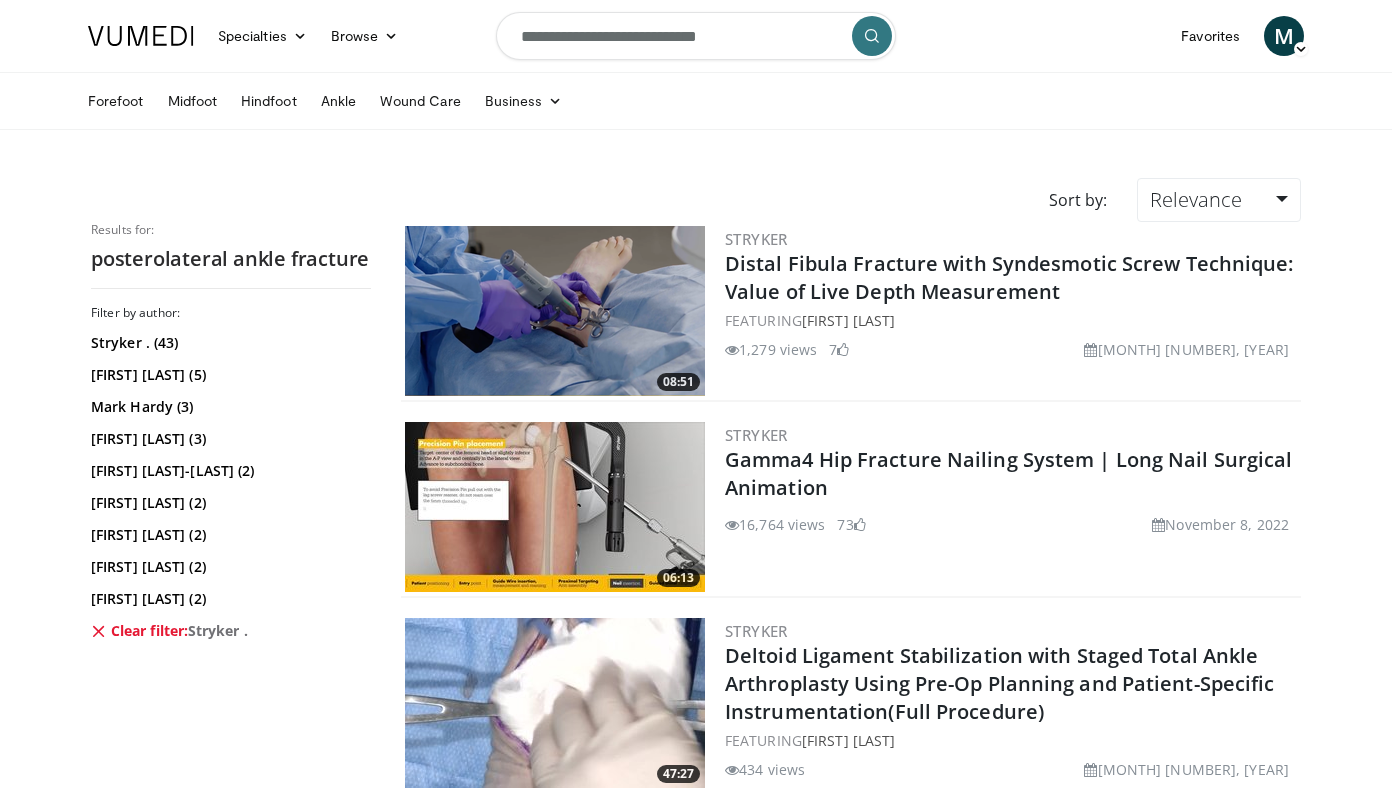click at bounding box center [555, 311] 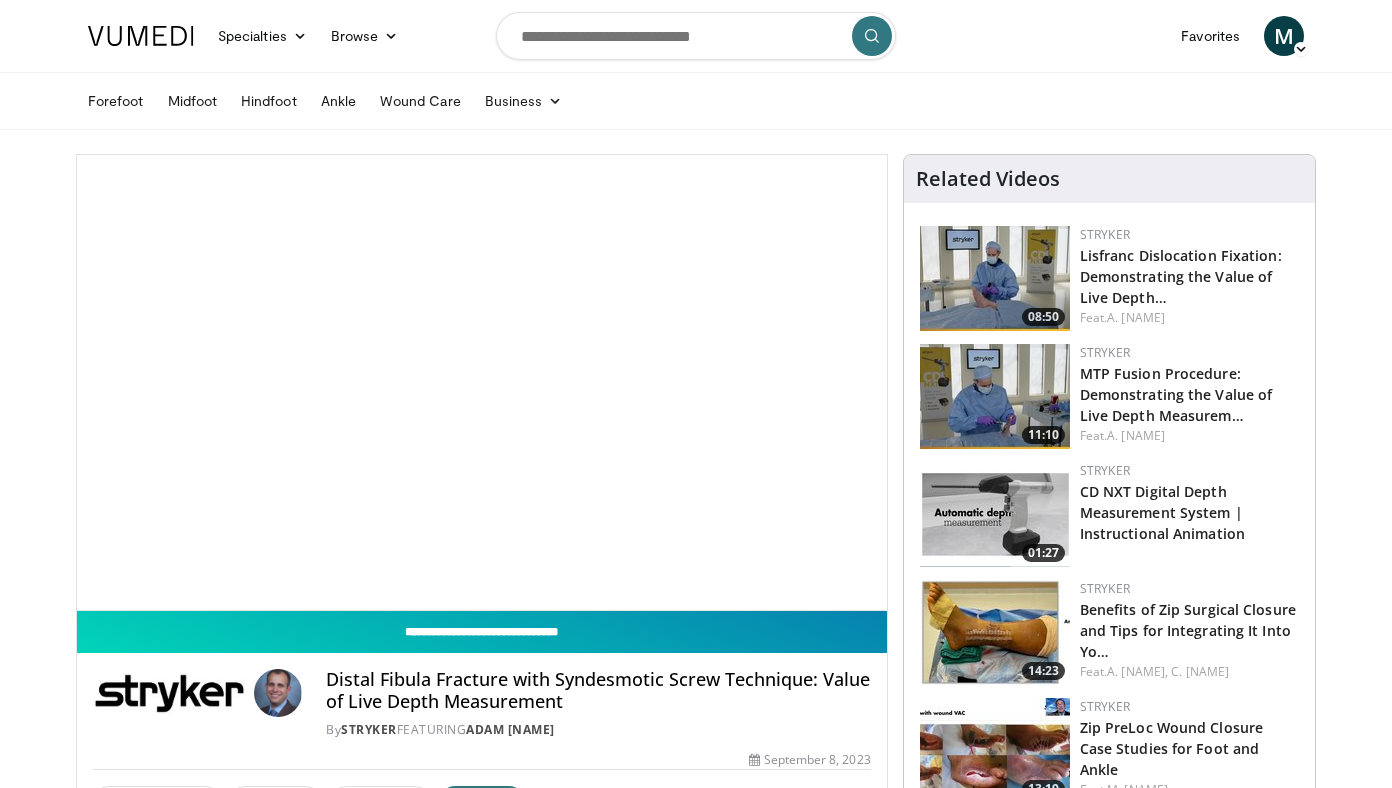 scroll, scrollTop: 0, scrollLeft: 0, axis: both 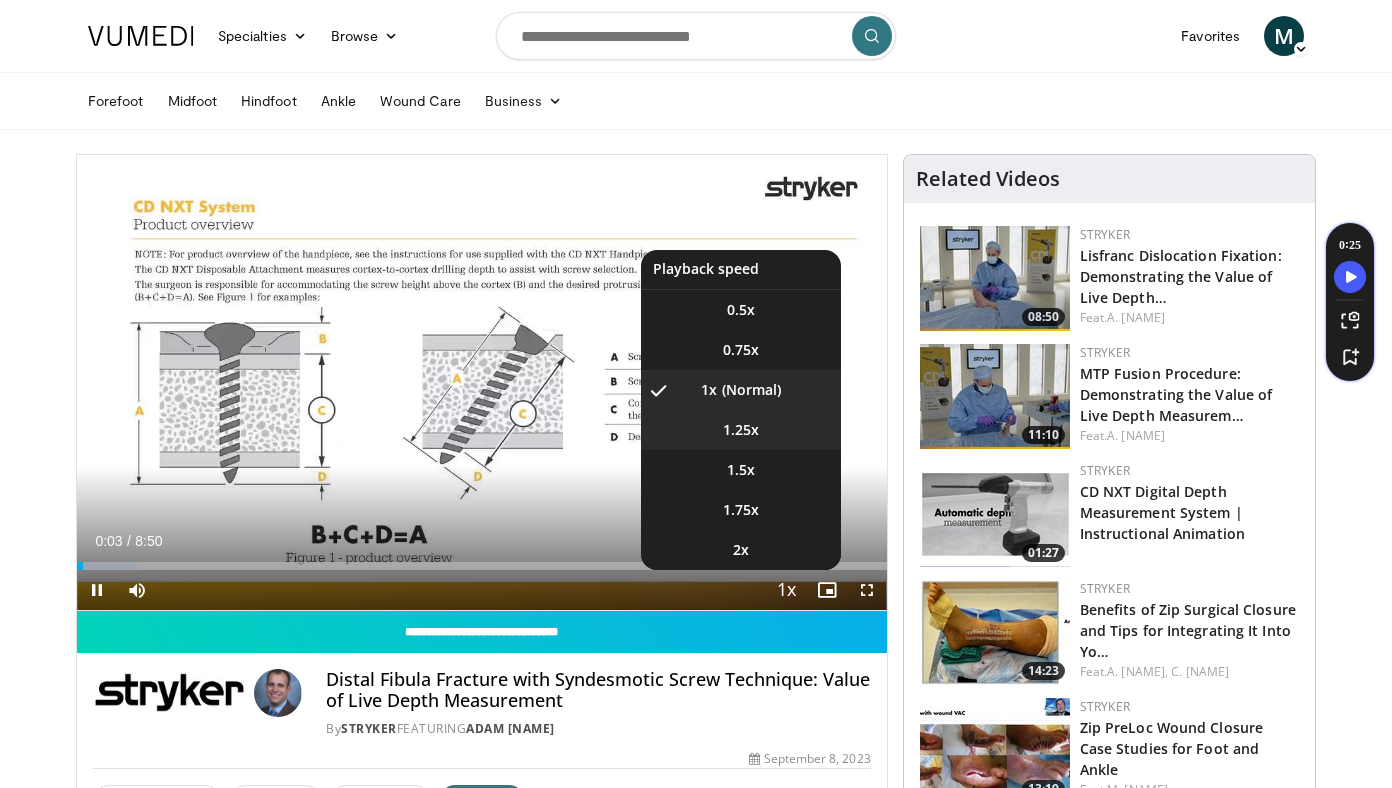 click on "1.25x" at bounding box center (741, 430) 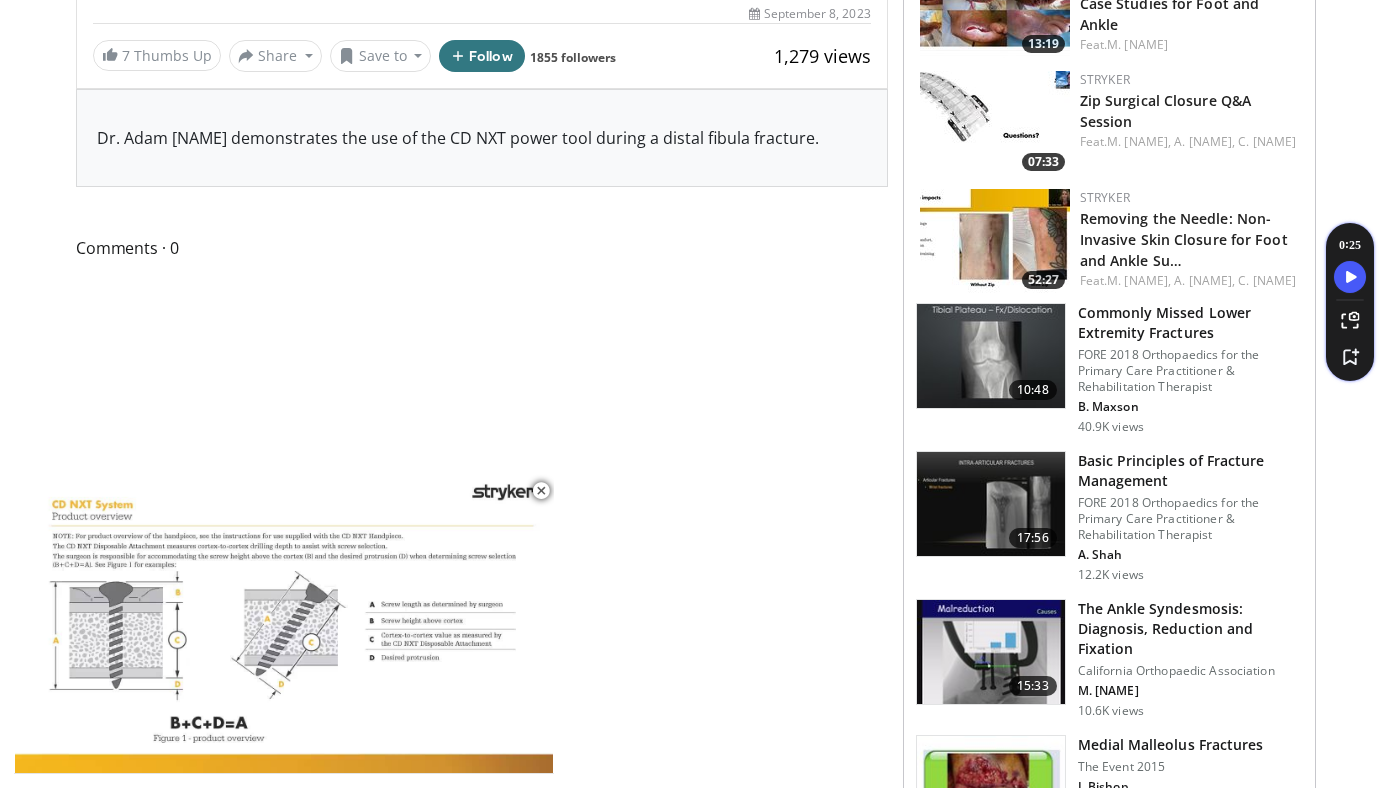 scroll, scrollTop: 0, scrollLeft: 0, axis: both 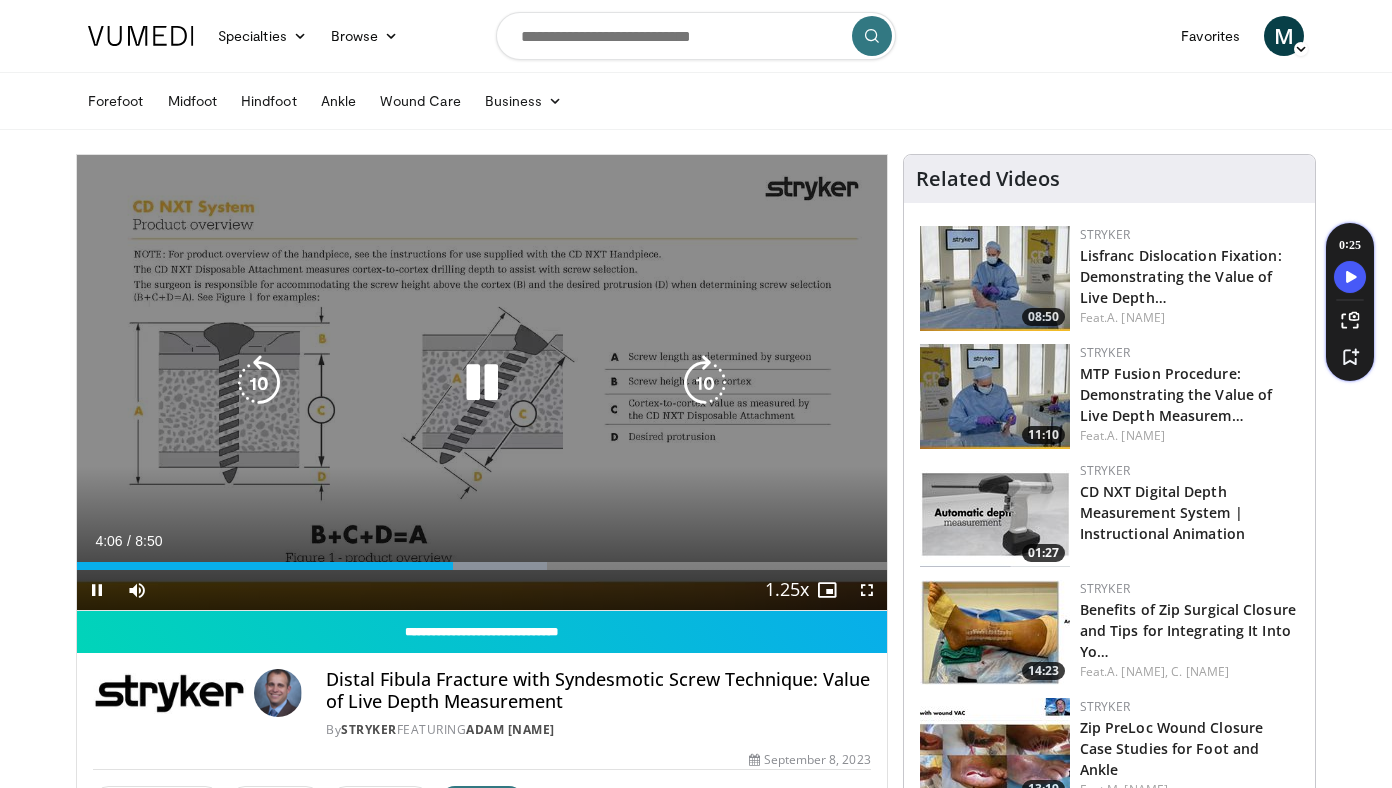 click at bounding box center (482, 383) 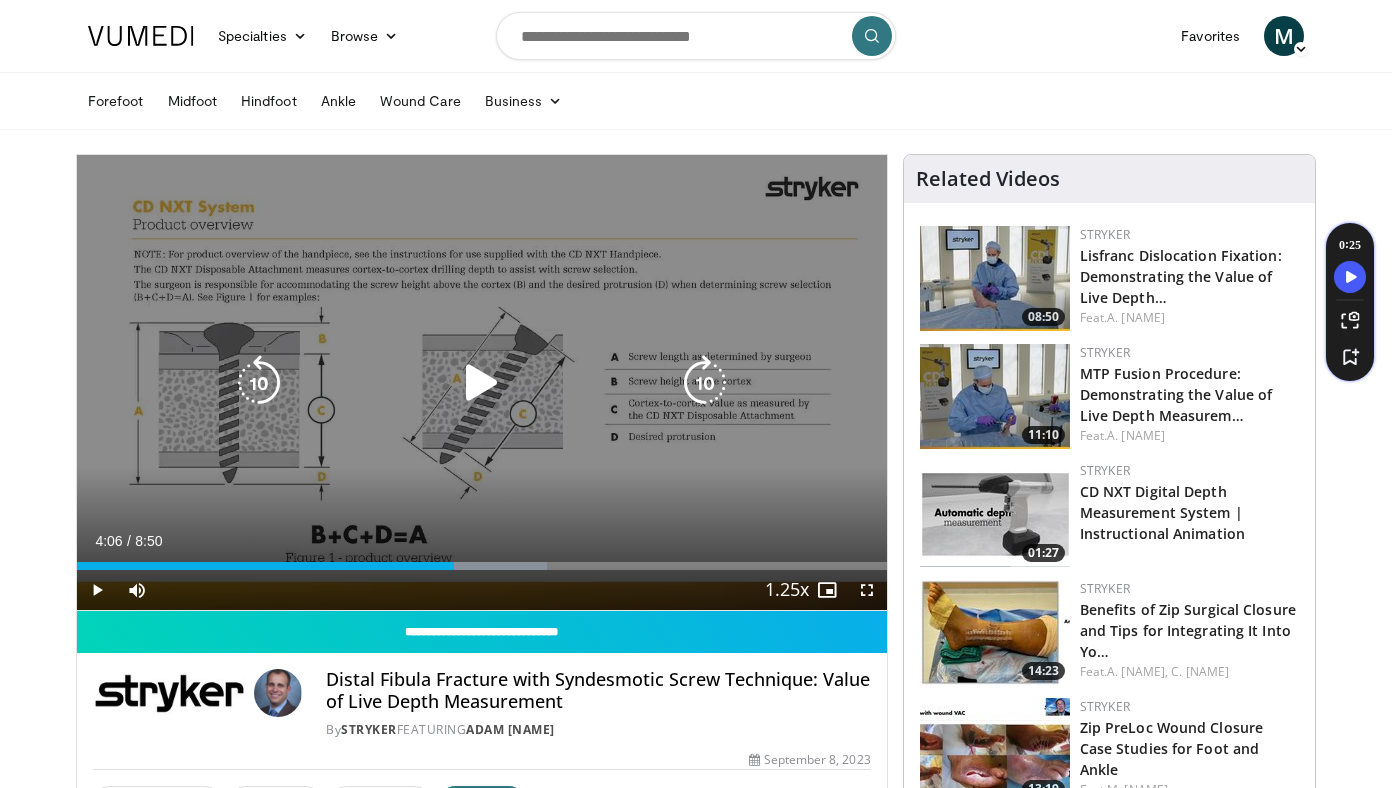 click at bounding box center (482, 383) 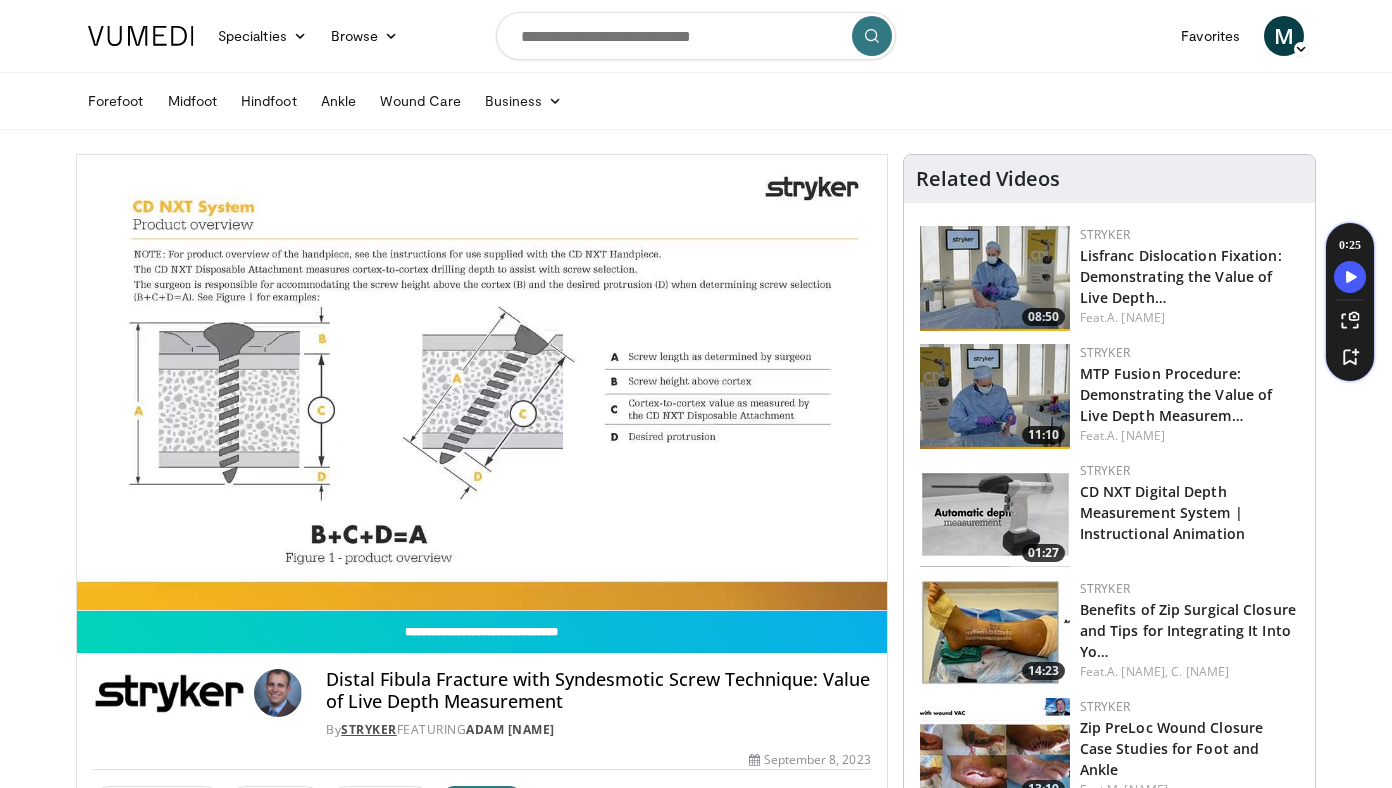 click on "Stryker" at bounding box center (369, 729) 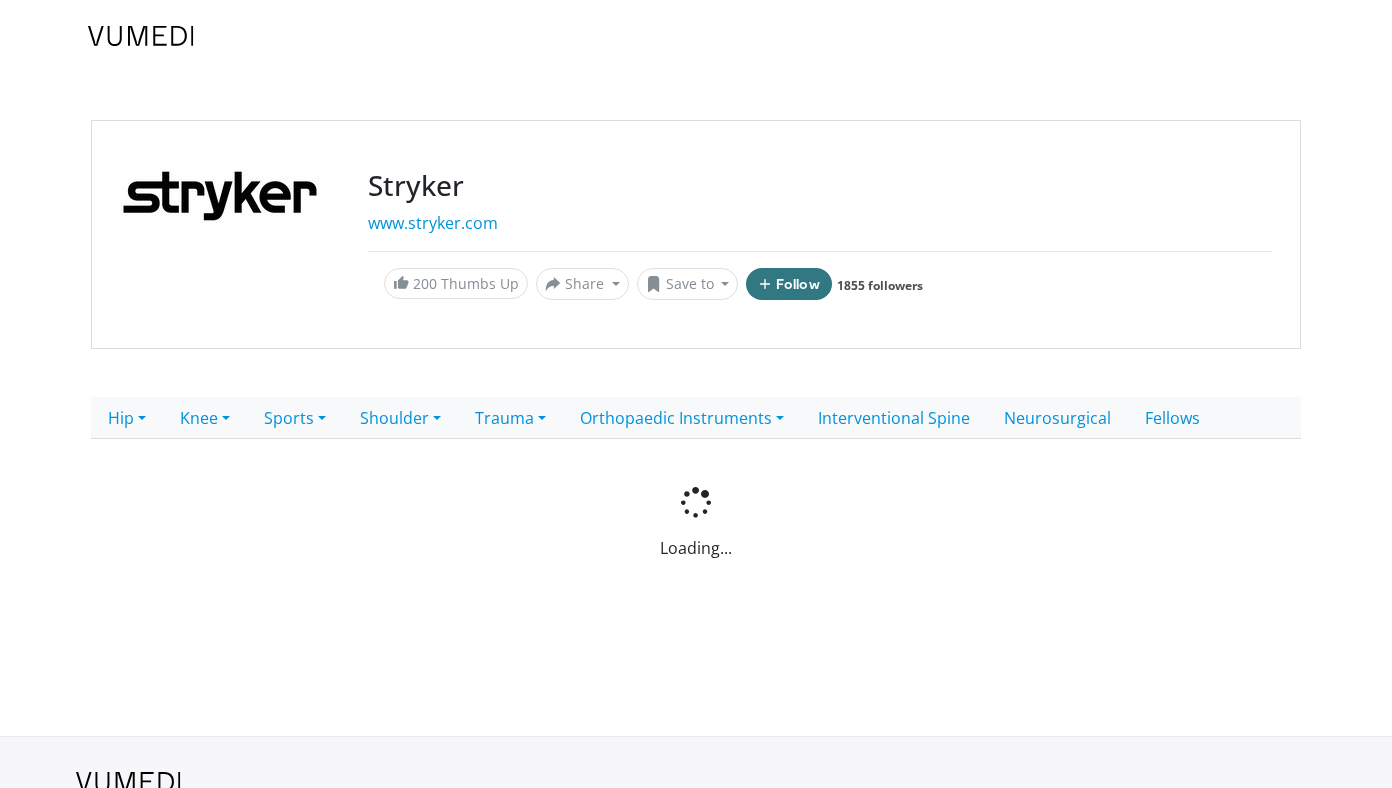 scroll, scrollTop: 0, scrollLeft: 0, axis: both 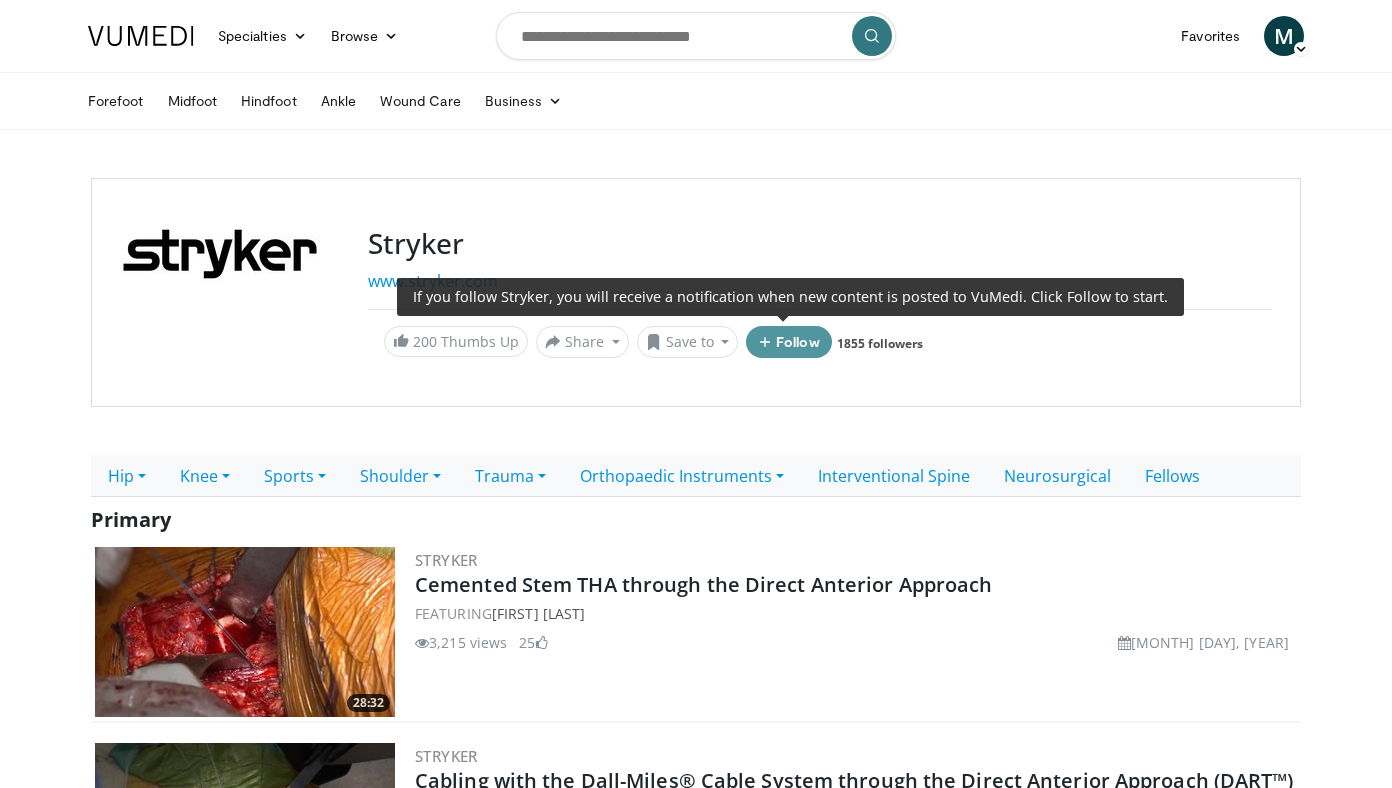 click on "Follow" at bounding box center [789, 342] 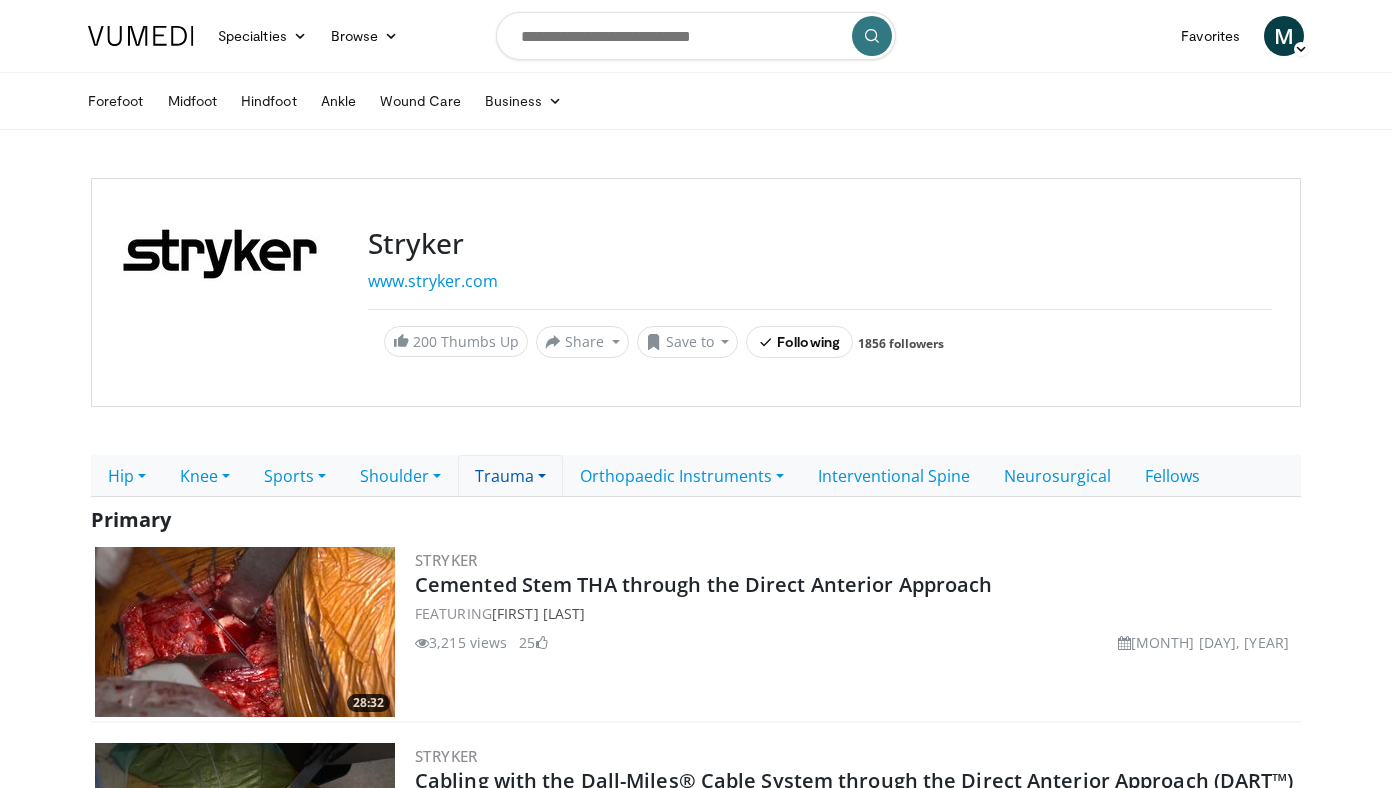 click on "Trauma" at bounding box center [510, 476] 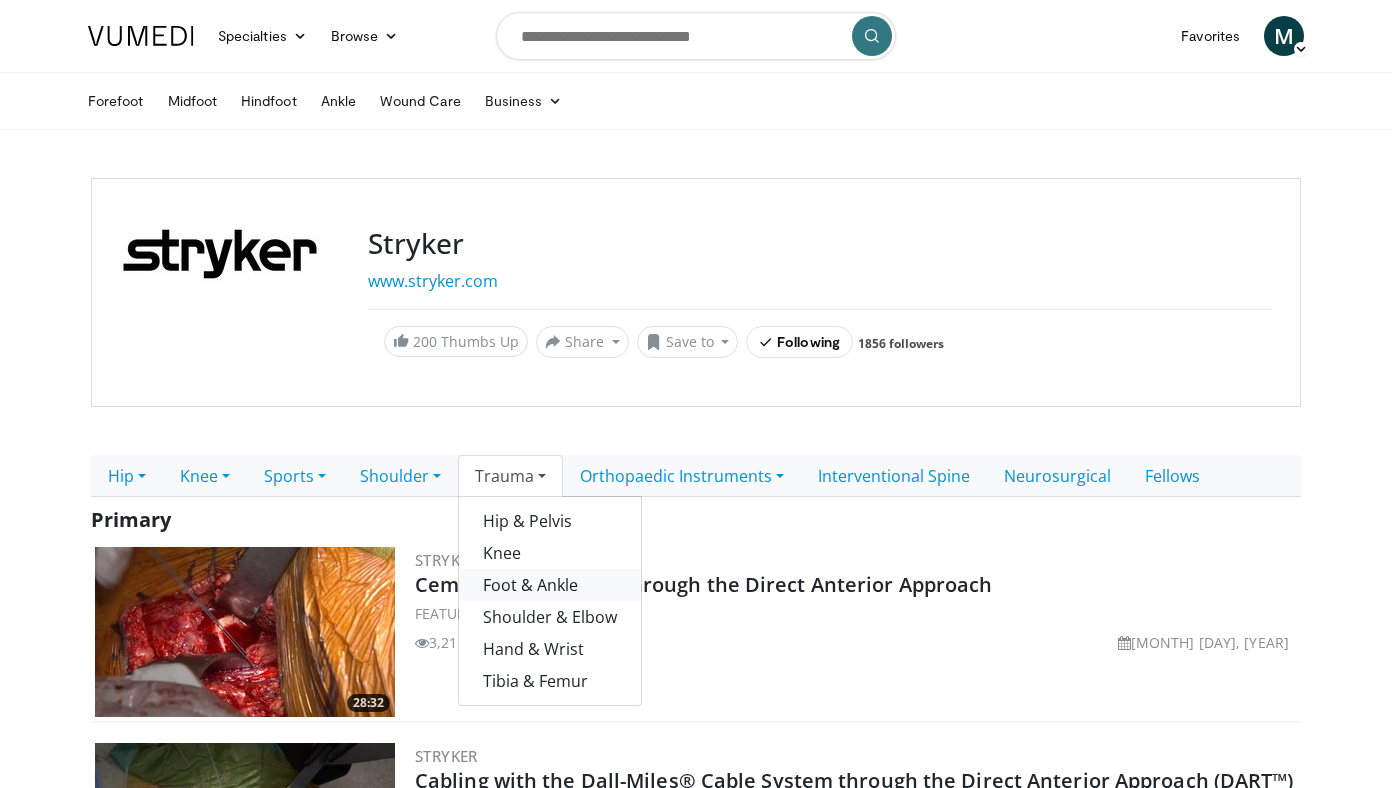 click on "Foot & Ankle" at bounding box center [550, 585] 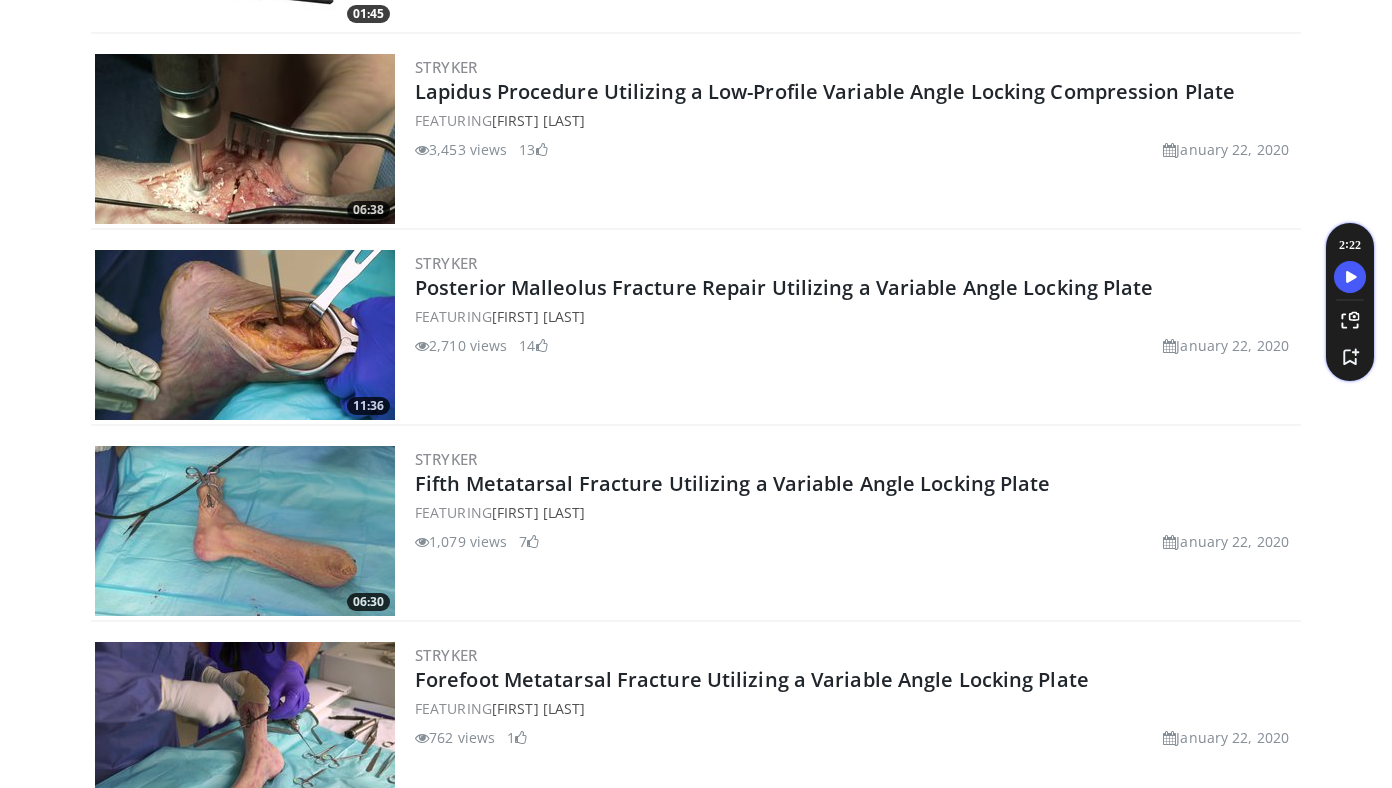 scroll, scrollTop: 5103, scrollLeft: 0, axis: vertical 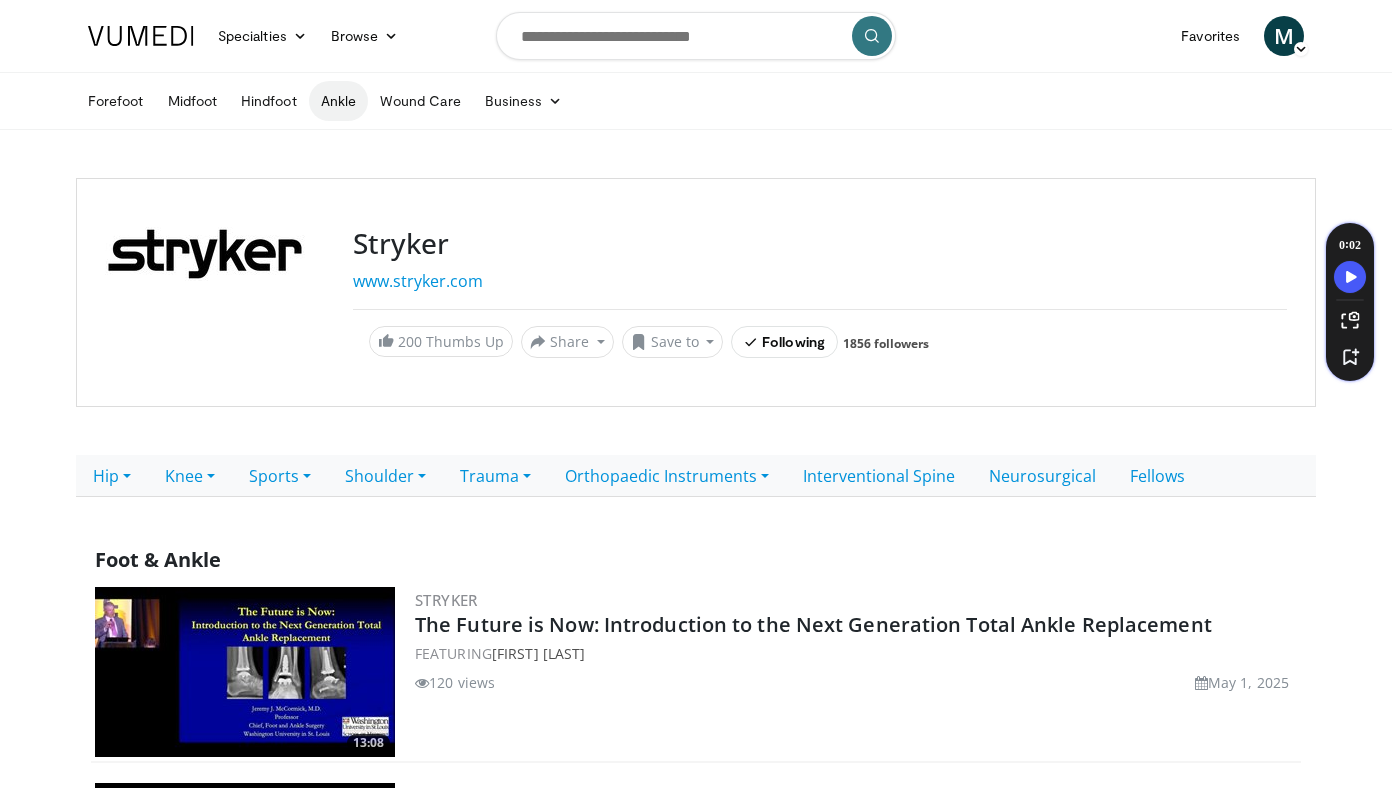 click on "Ankle" at bounding box center [338, 101] 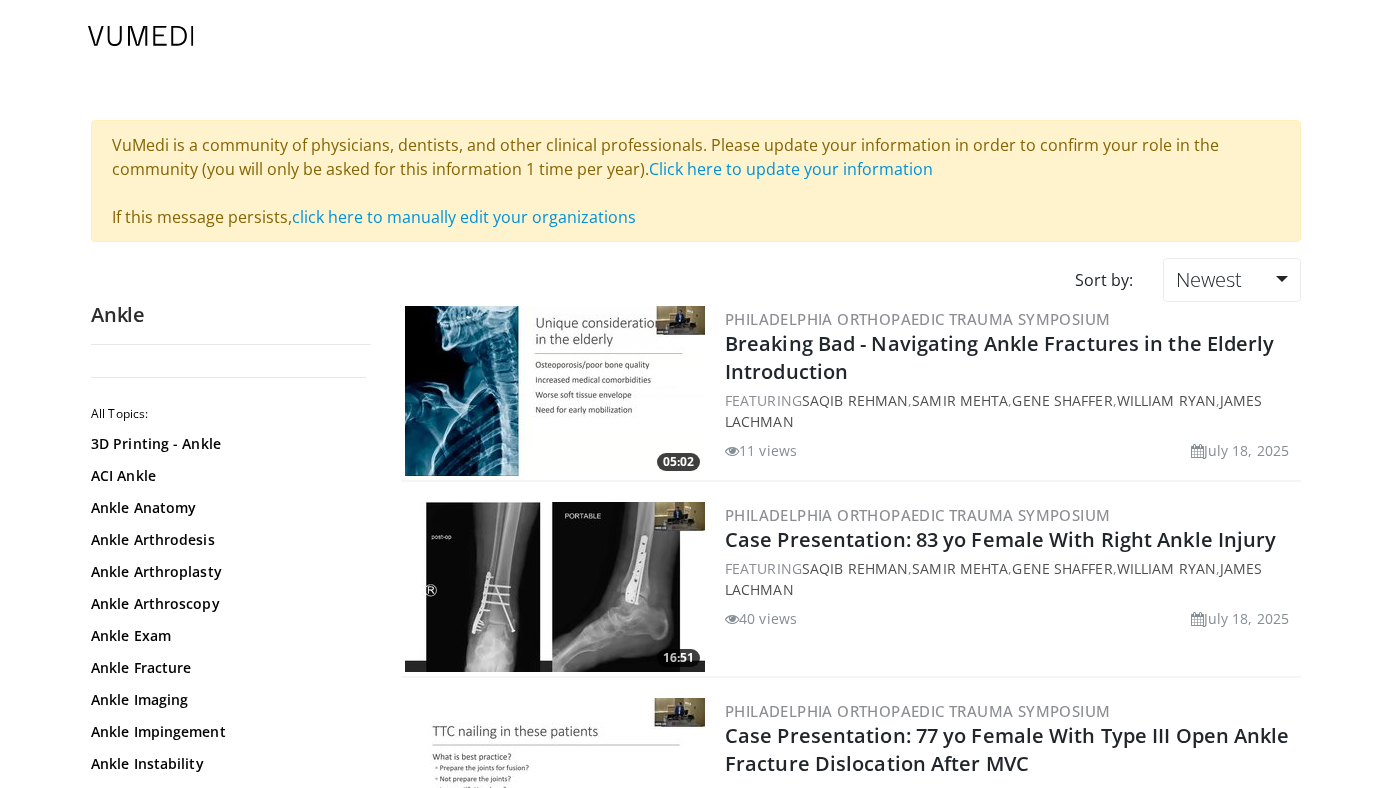 scroll, scrollTop: 0, scrollLeft: 0, axis: both 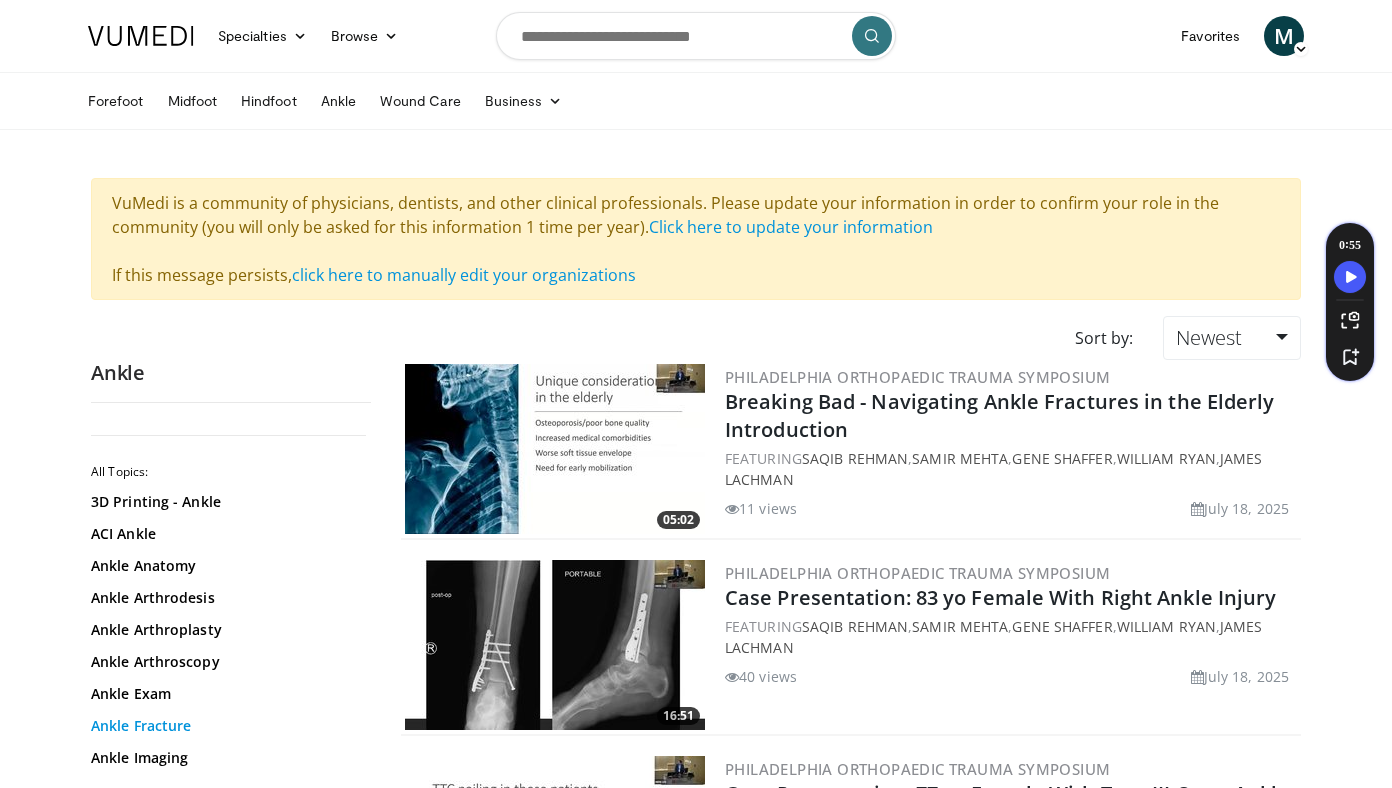 click on "Ankle Fracture" at bounding box center (226, 726) 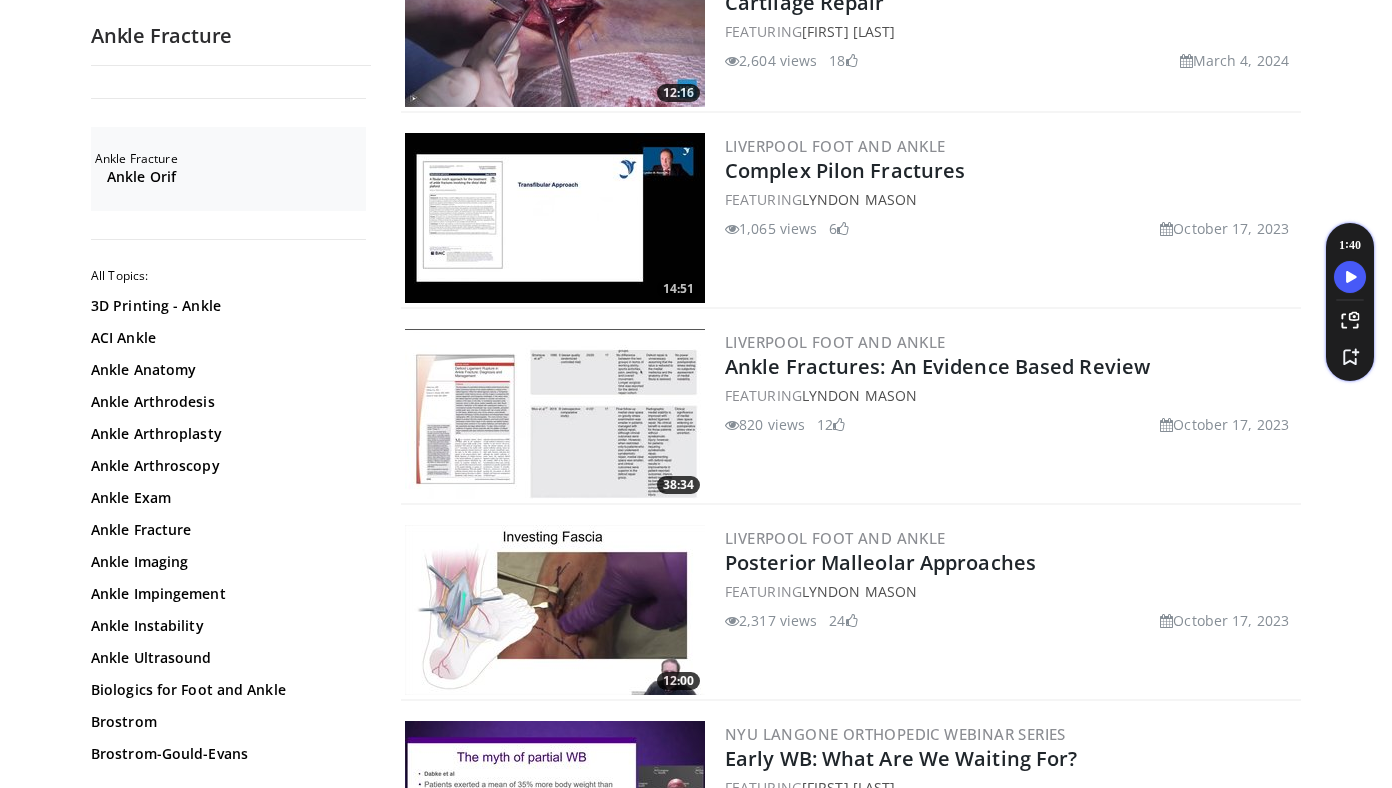 scroll, scrollTop: 4210, scrollLeft: 0, axis: vertical 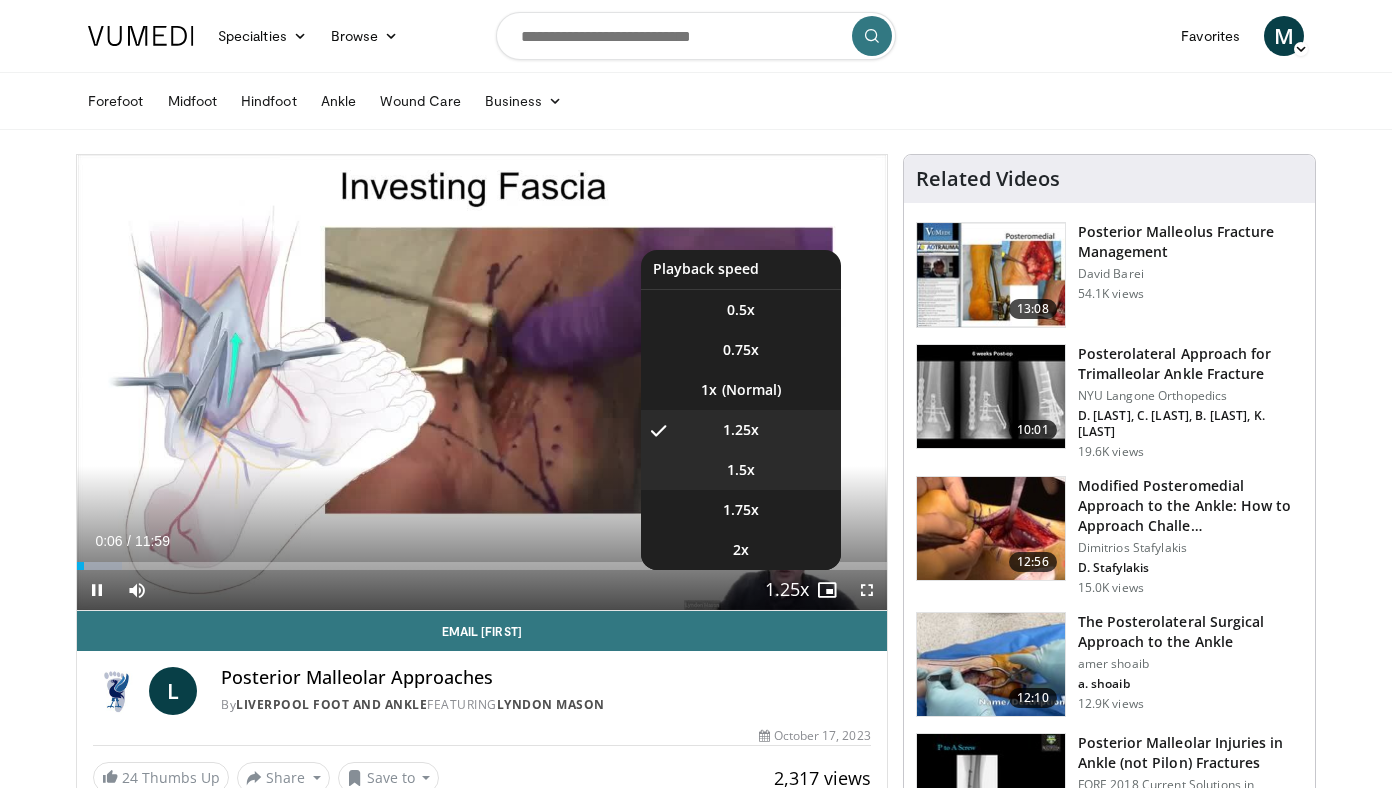 click on "1.5x" at bounding box center (741, 470) 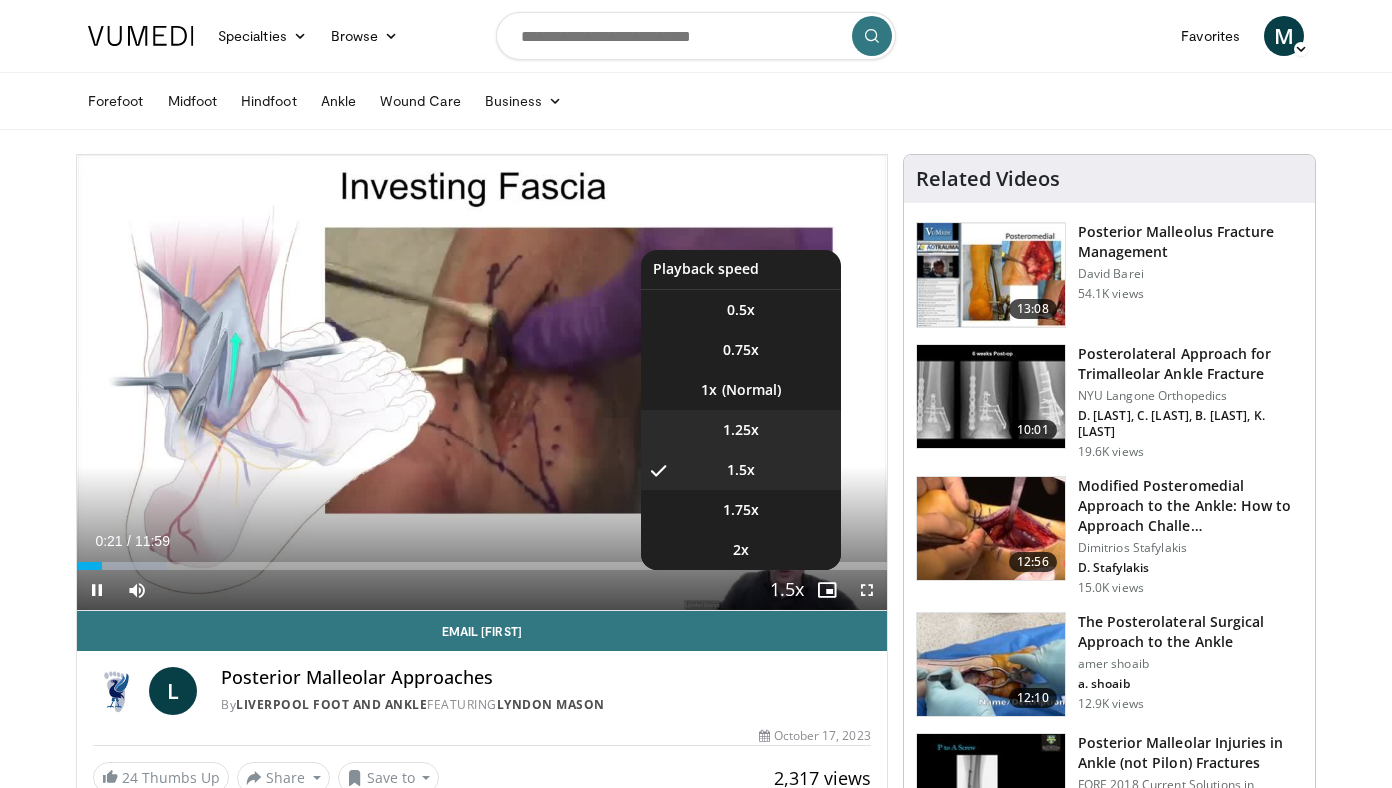 click on "1.25x" at bounding box center [741, 430] 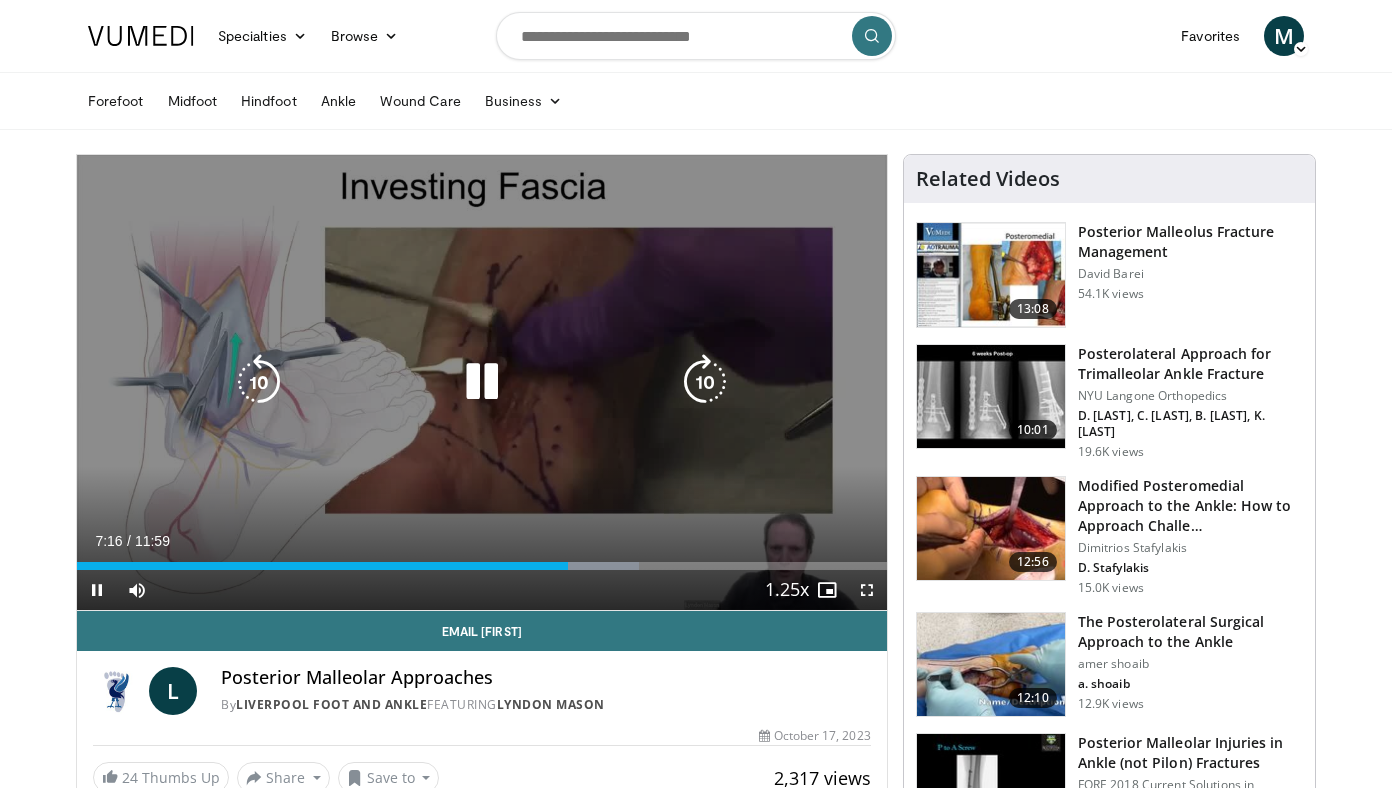 click at bounding box center (259, 382) 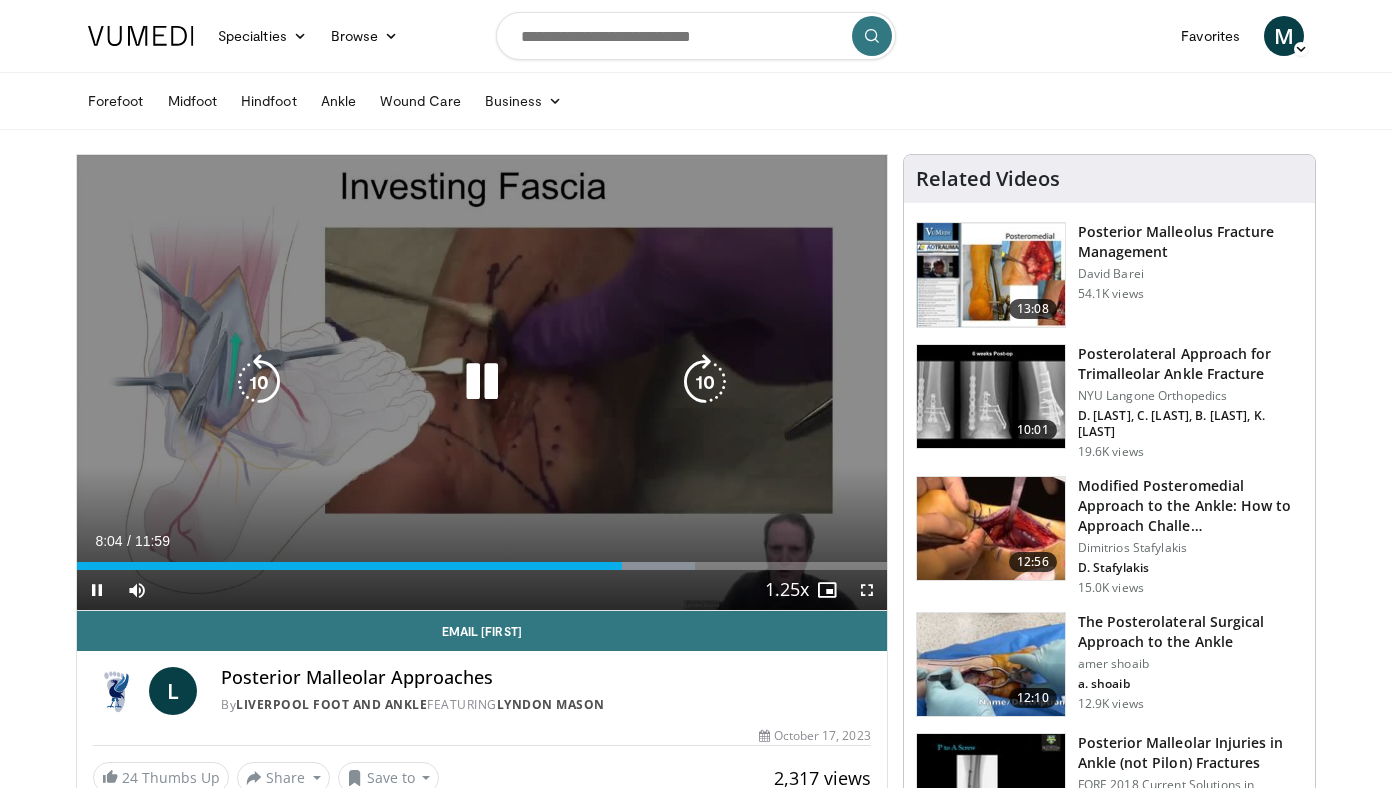 click at bounding box center [482, 382] 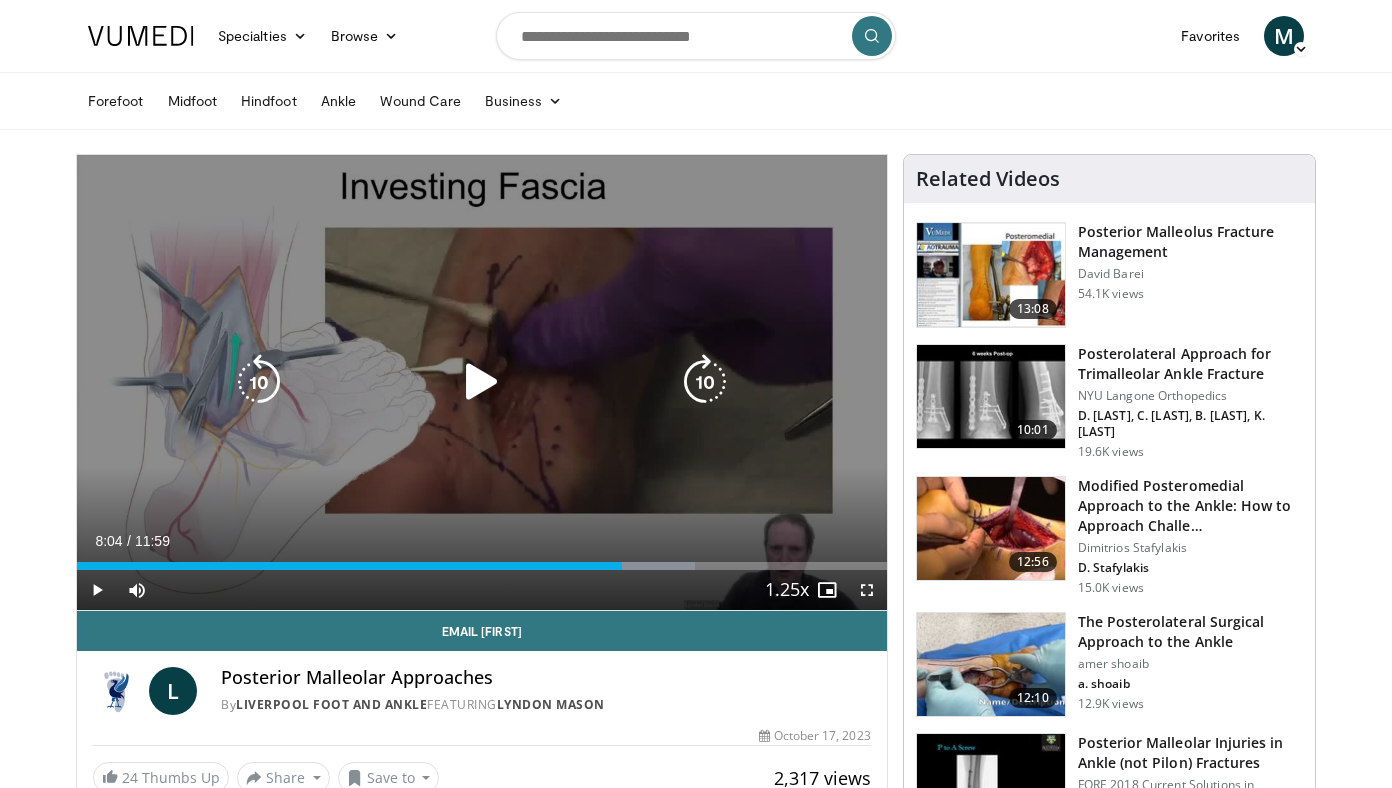 click at bounding box center [482, 382] 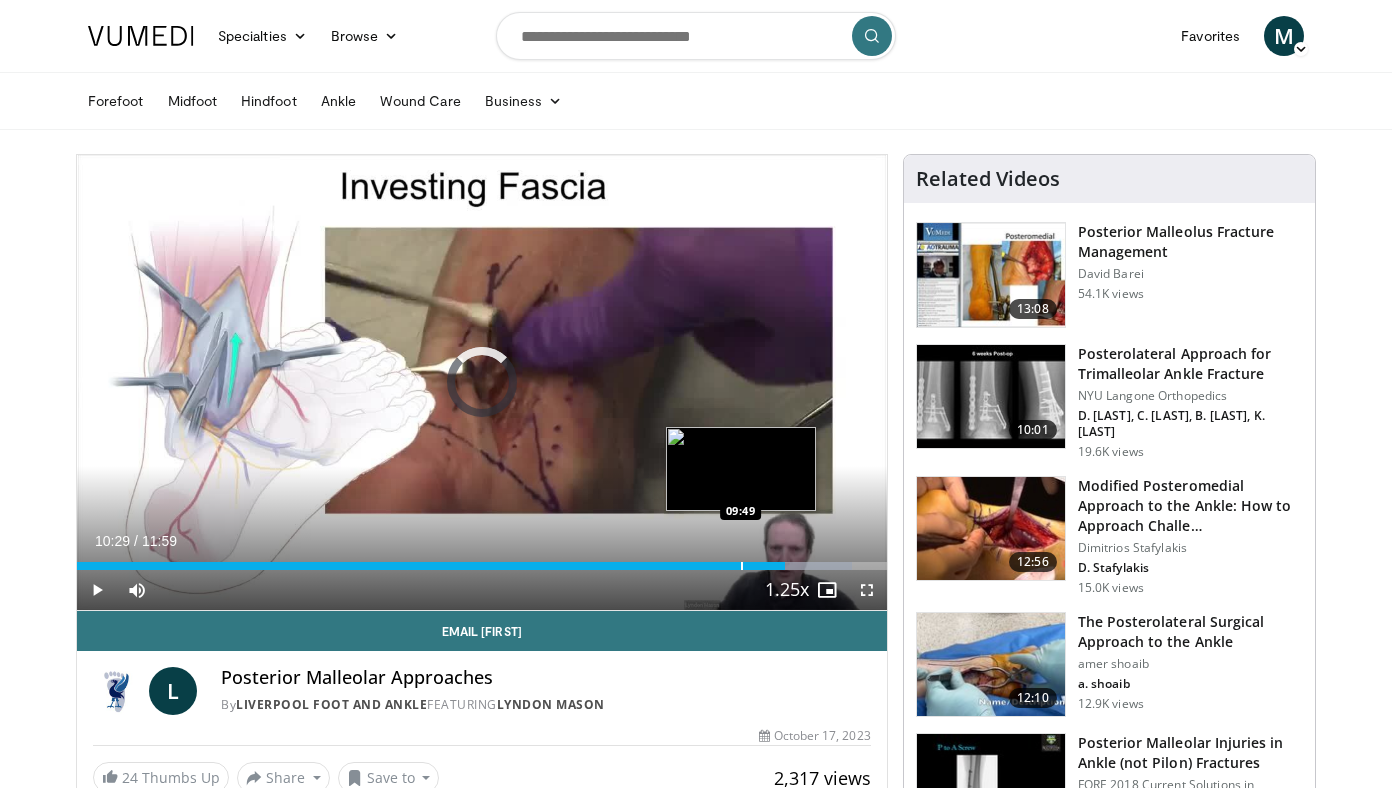 click at bounding box center (742, 566) 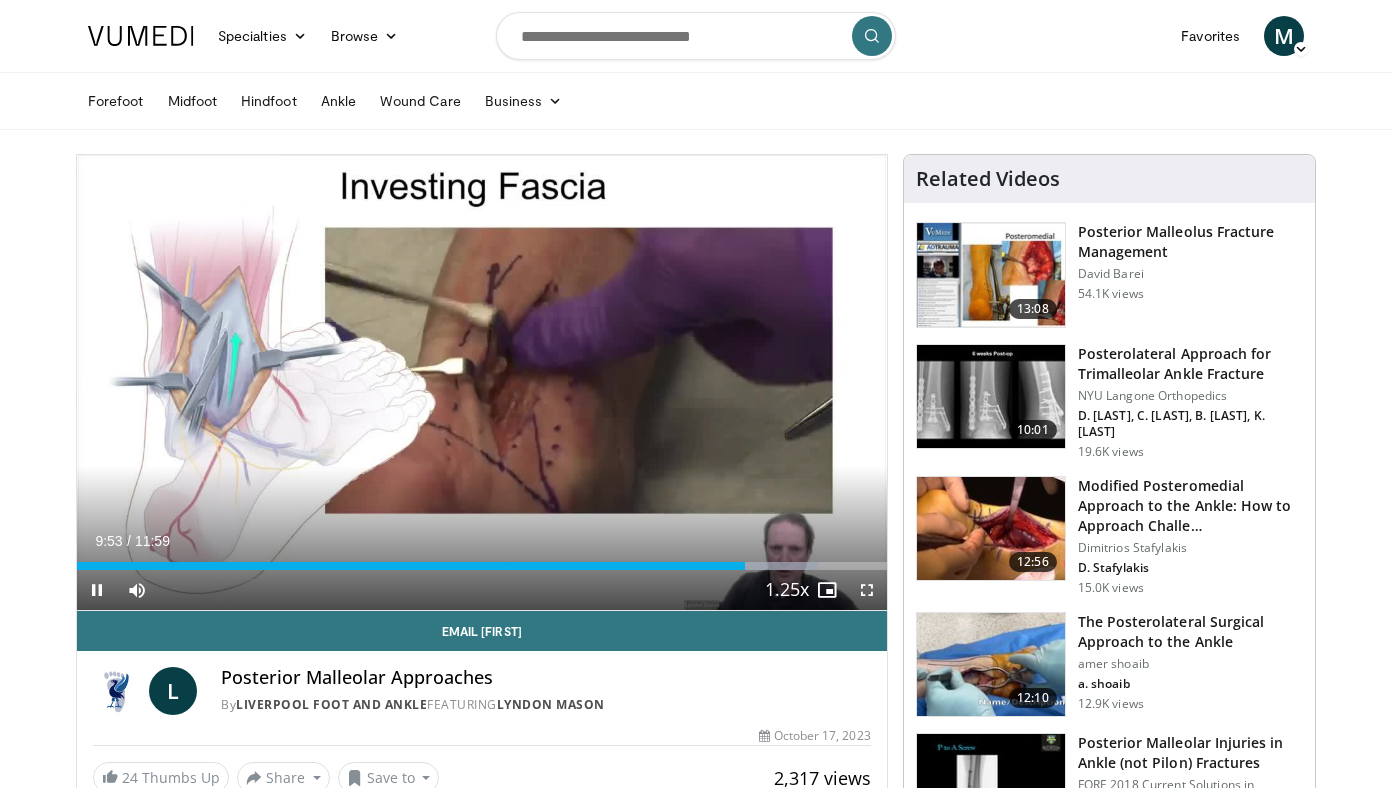 click on "Current Time  9:53 / Duration  11:59 Pause Skip Backward Skip Forward Mute Loaded :  91.57% 09:53 09:27 Stream Type  LIVE Seek to live, currently behind live LIVE   1.25x Playback Rate 0.5x 0.75x 1x 1.25x , selected 1.5x 1.75x 2x Chapters Chapters Descriptions descriptions off , selected Captions captions settings , opens captions settings dialog captions off , selected Audio Track en (Main) , selected Fullscreen Enable picture-in-picture mode" at bounding box center [482, 590] 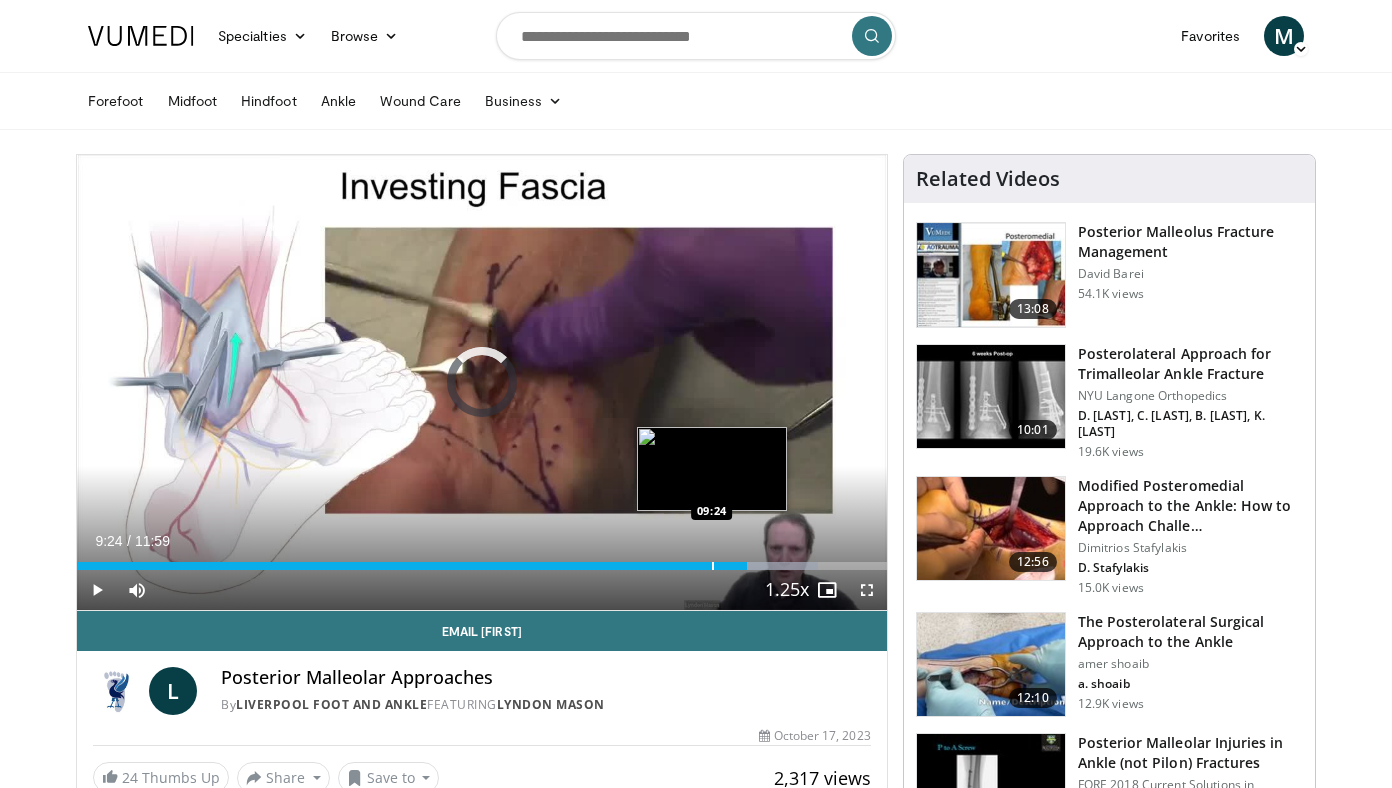 click at bounding box center [713, 566] 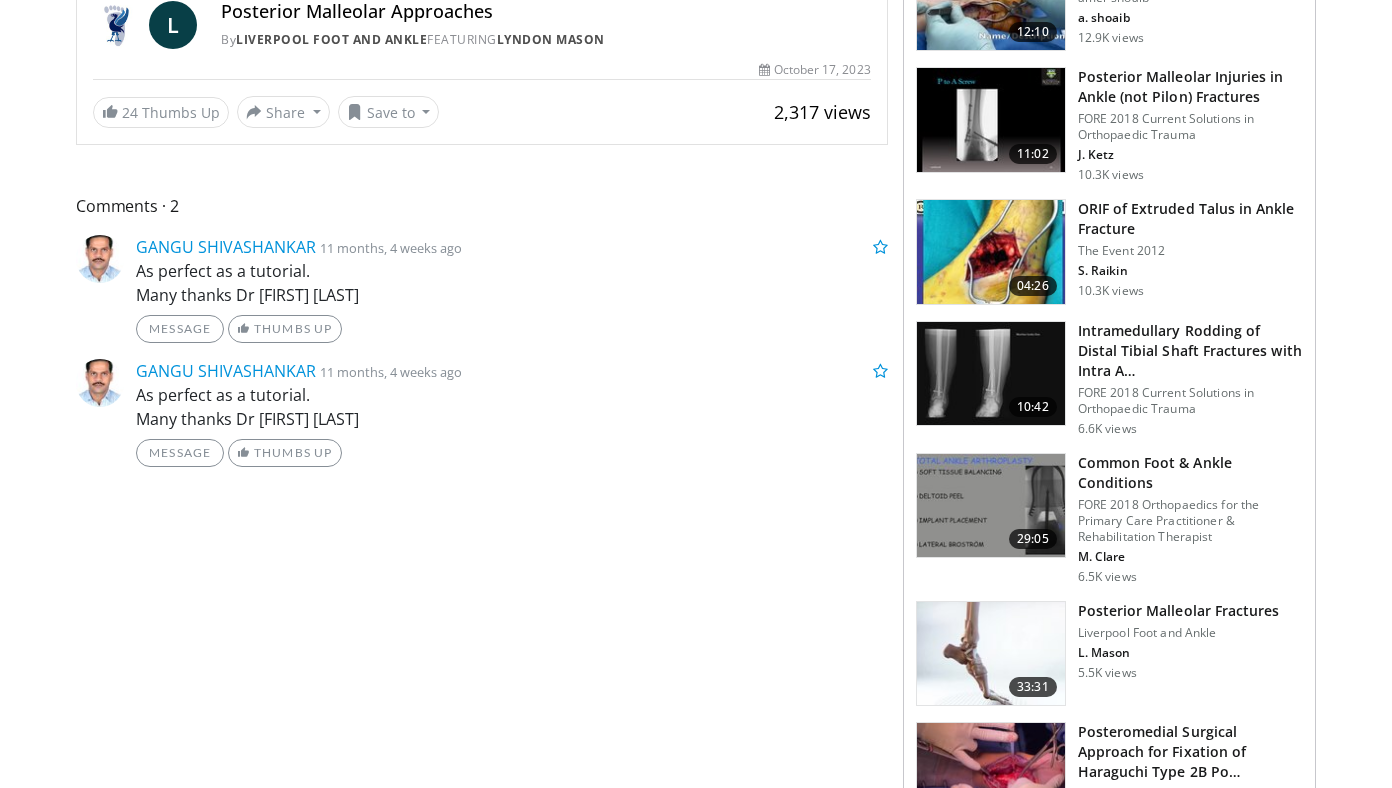 scroll, scrollTop: 0, scrollLeft: 0, axis: both 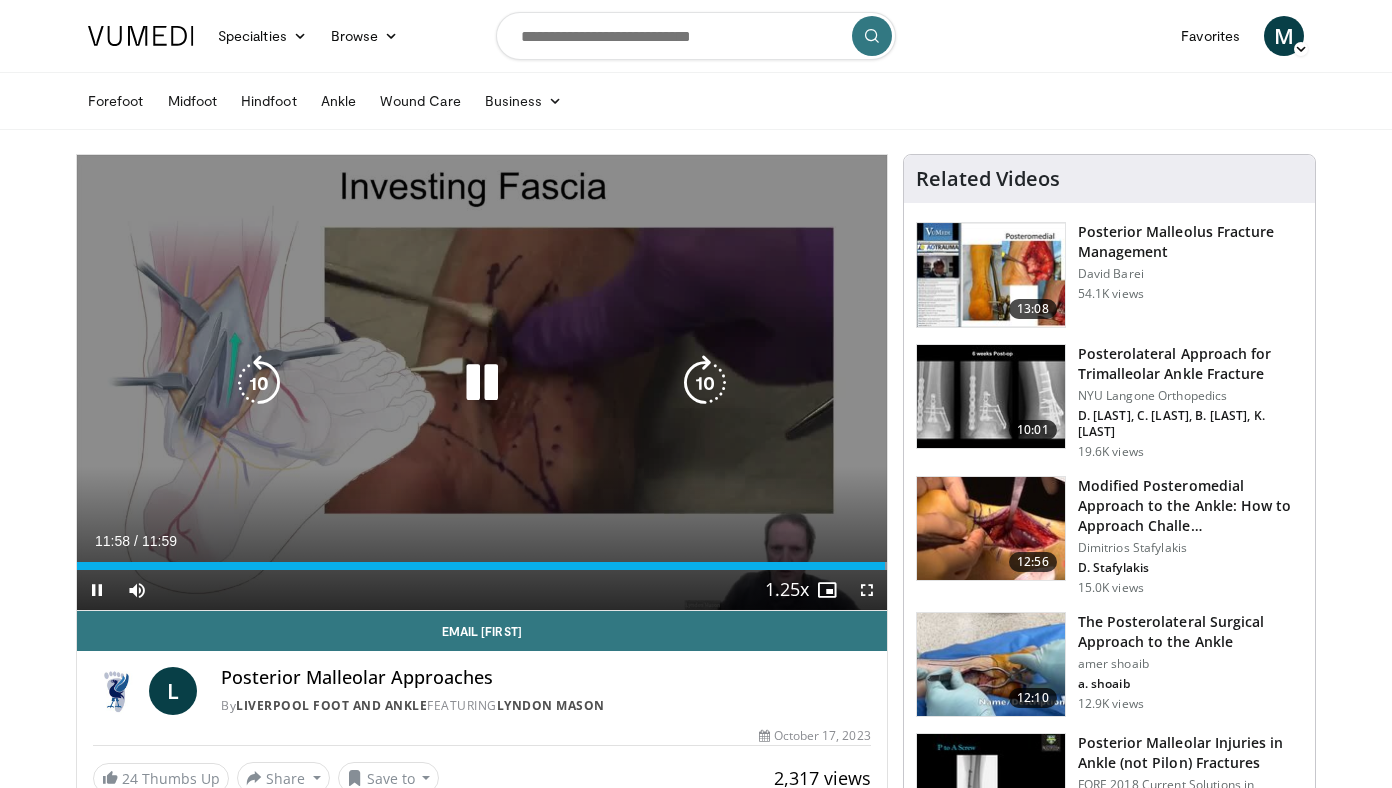 click at bounding box center [482, 383] 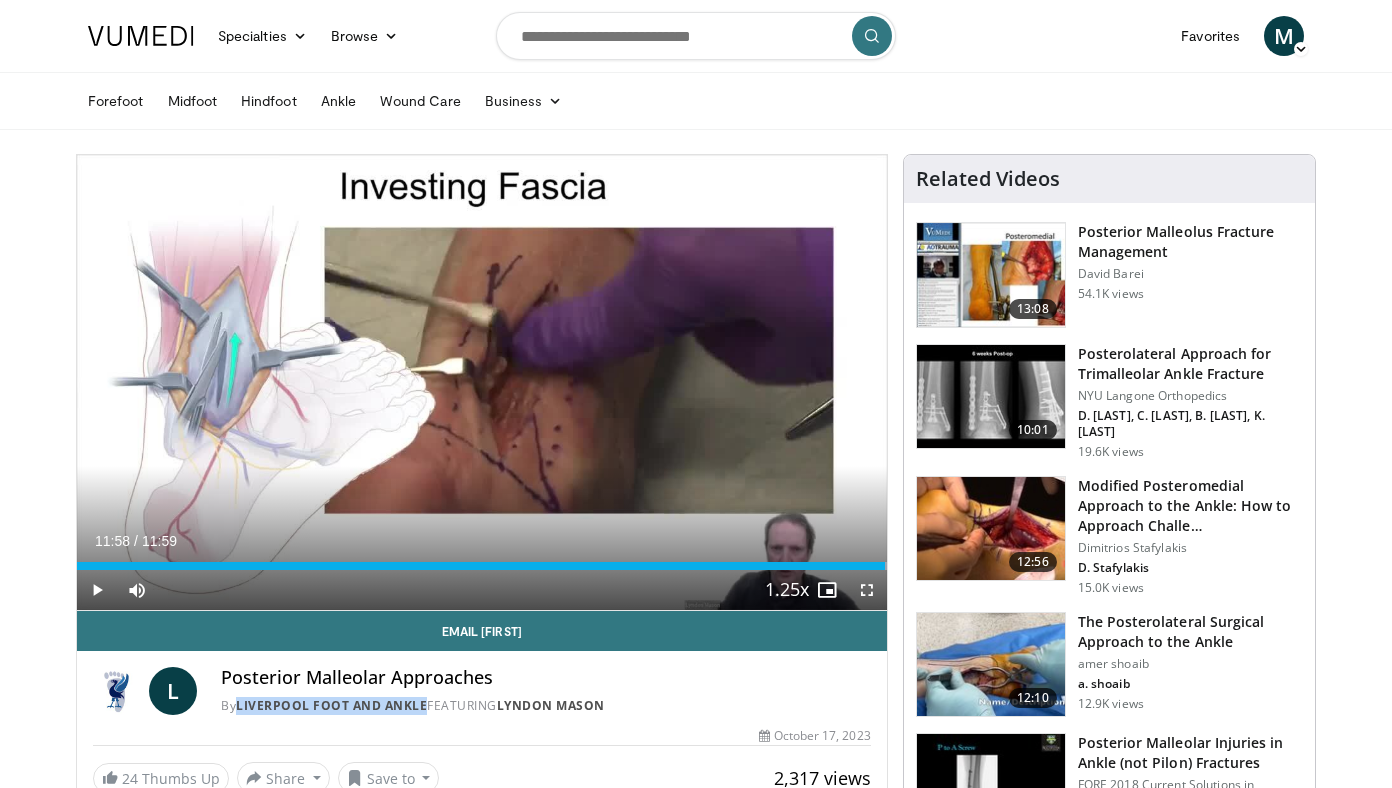 click at bounding box center (991, 397) 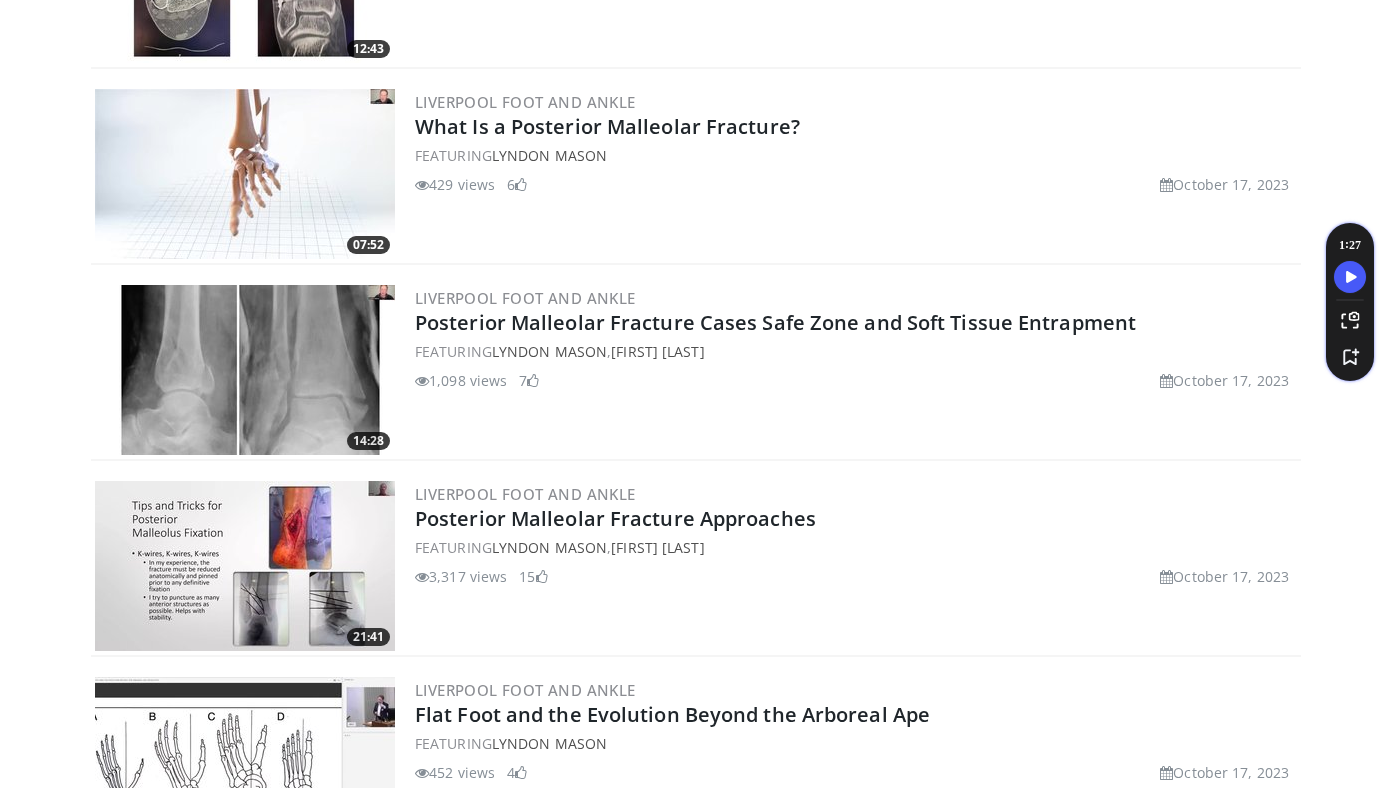 scroll, scrollTop: 0, scrollLeft: 0, axis: both 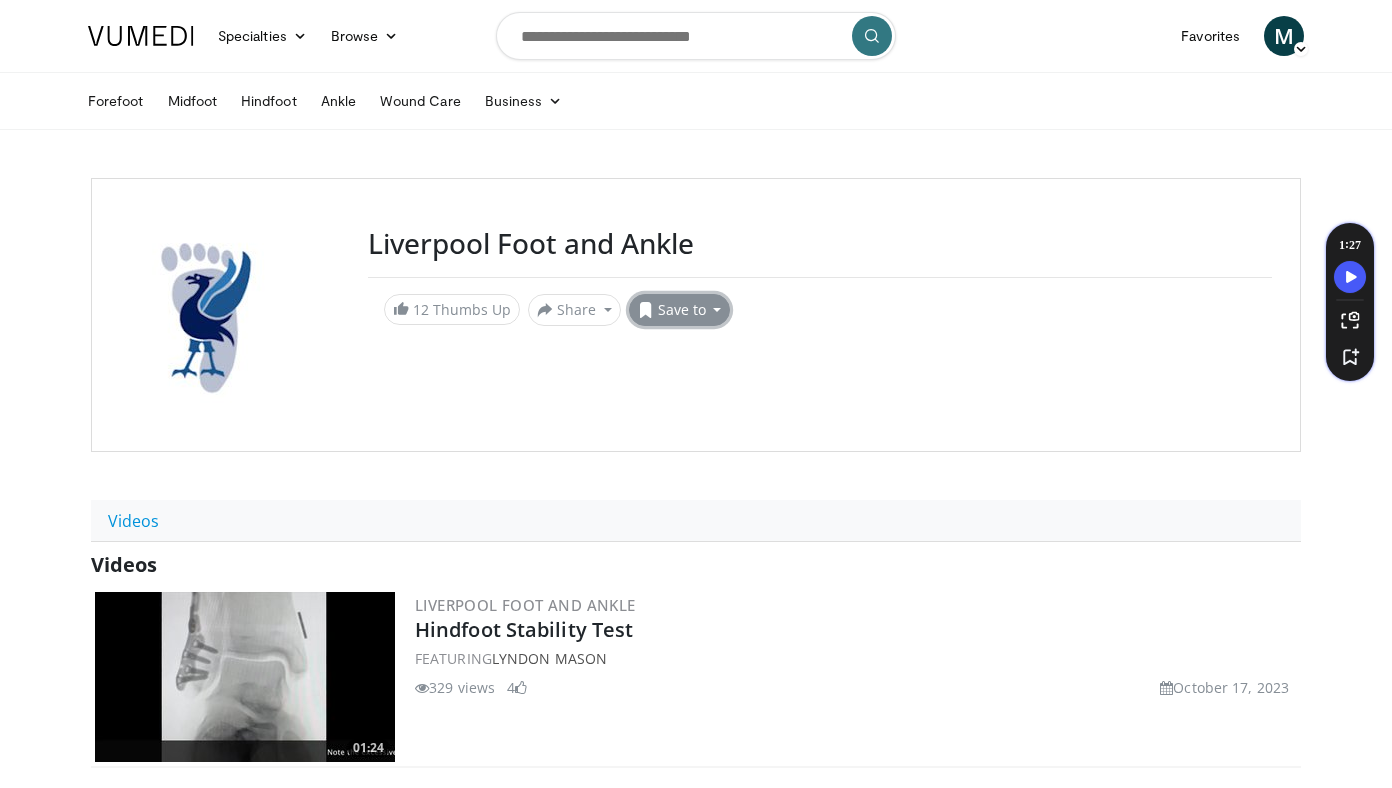 click on "Save to" at bounding box center [680, 310] 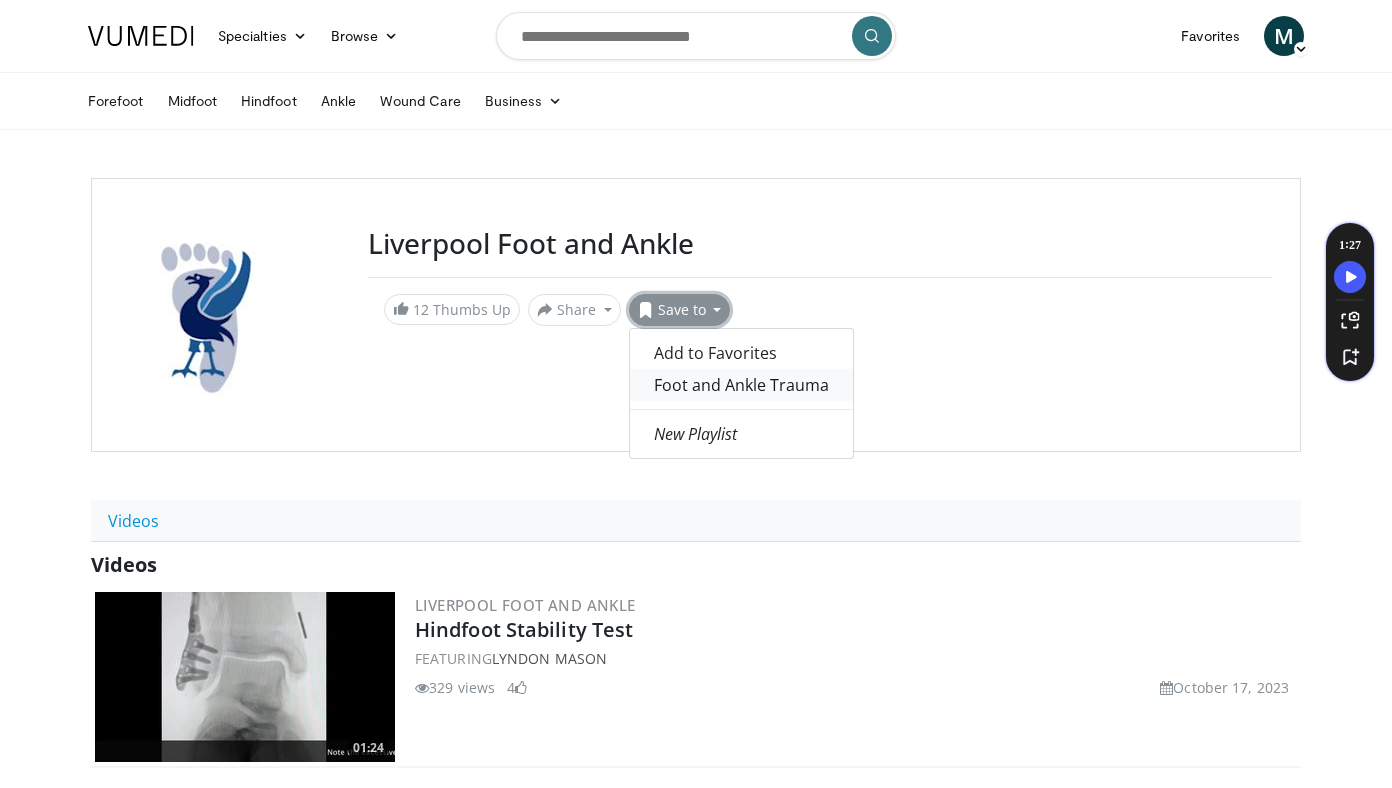 click on "Foot and Ankle Trauma" at bounding box center (741, 385) 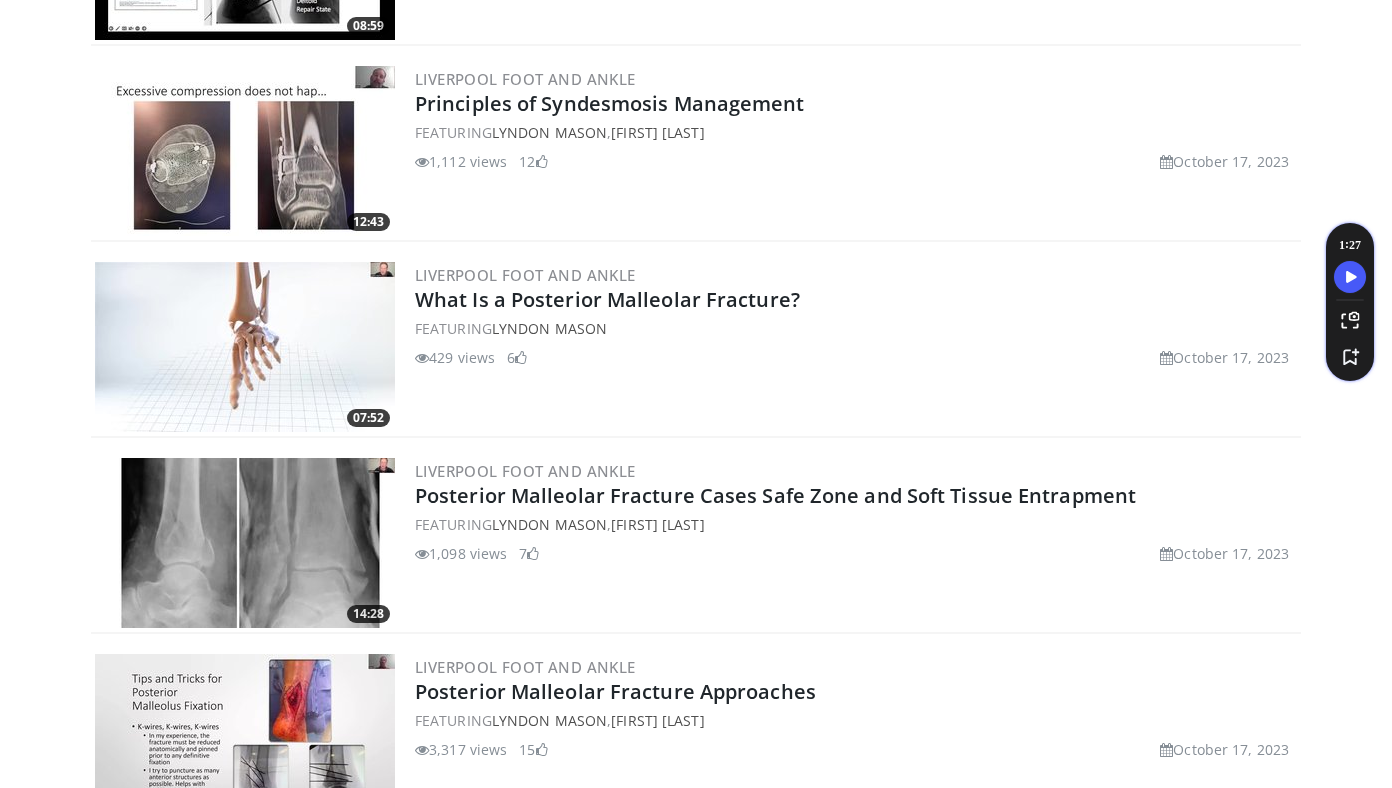 scroll, scrollTop: 1182, scrollLeft: 0, axis: vertical 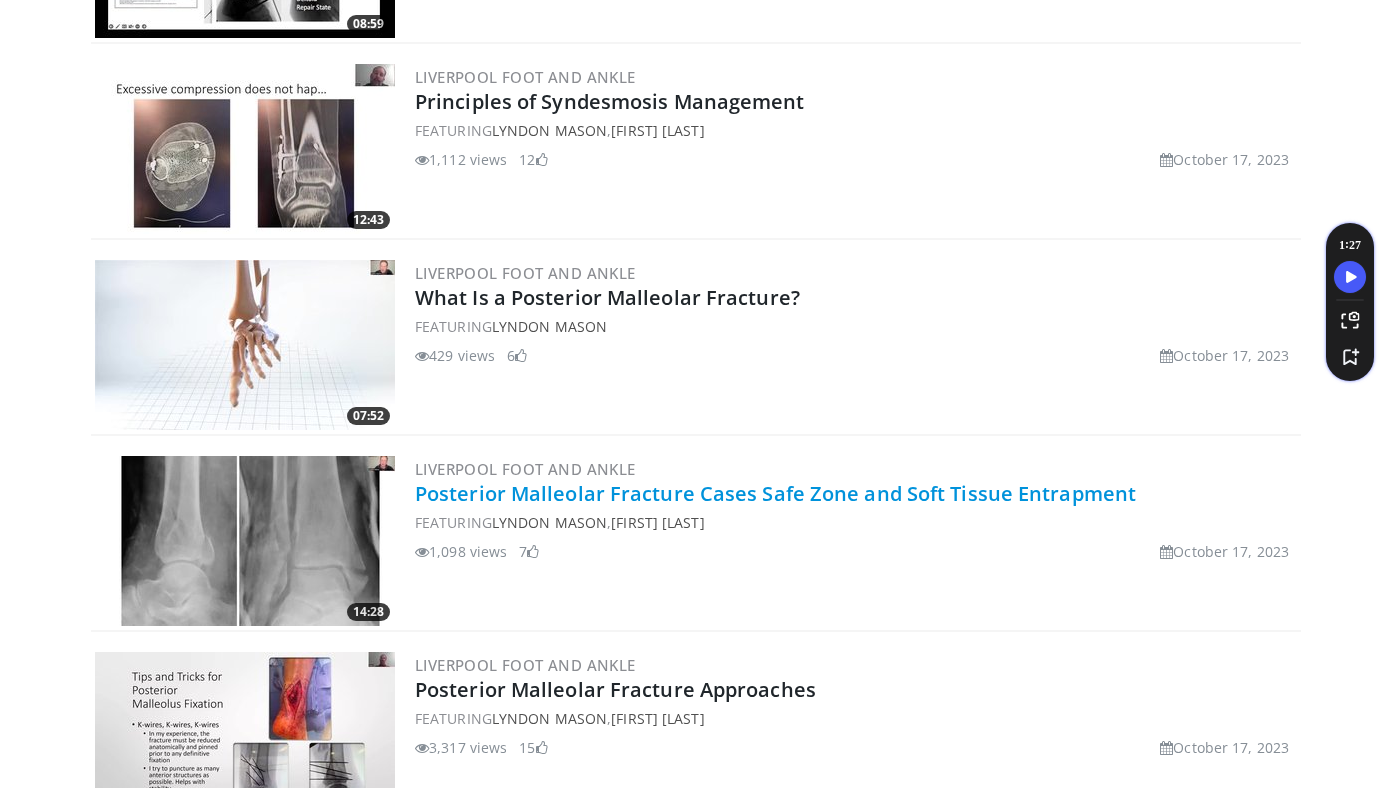 click on "Posterior Malleolar Fracture Cases Safe Zone and Soft Tissue Entrapment" at bounding box center [775, 493] 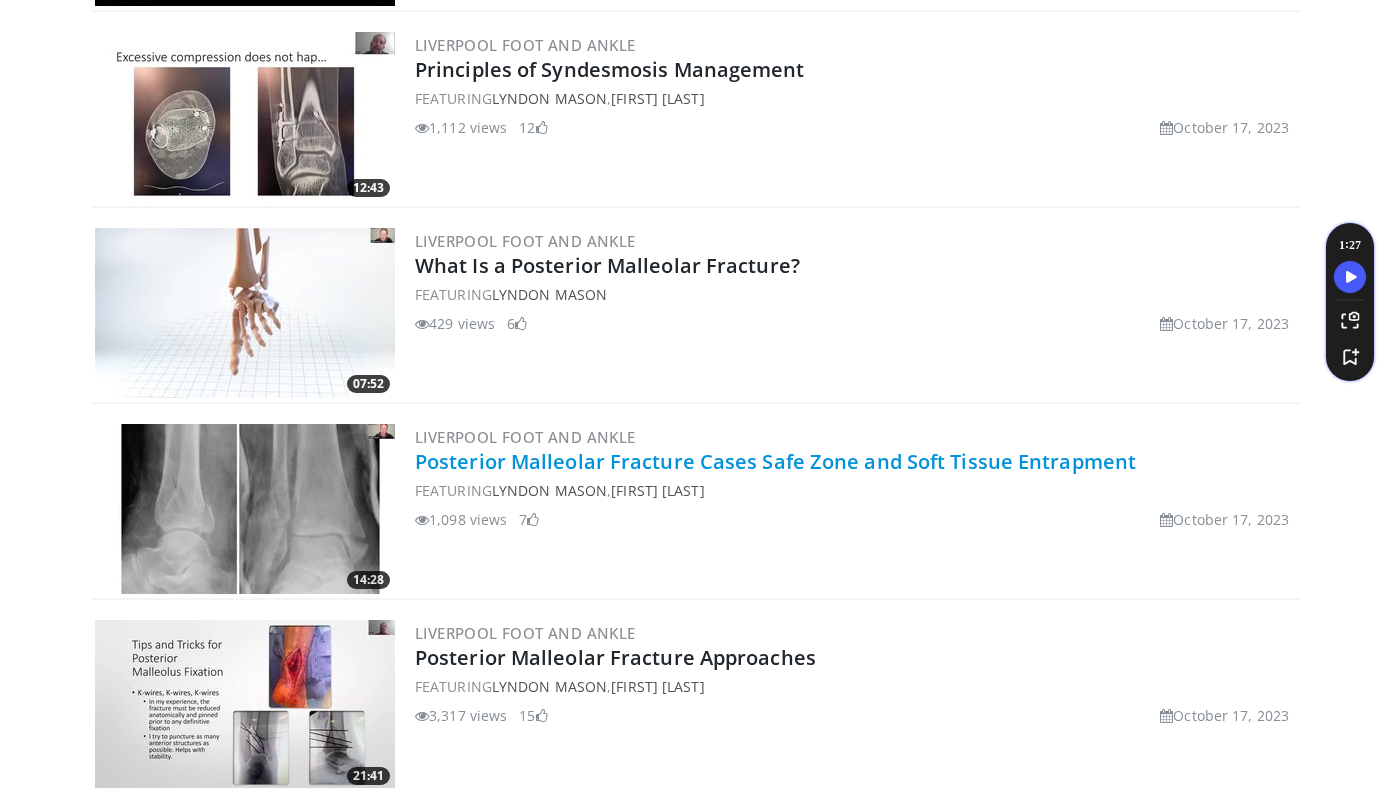 scroll, scrollTop: 1135, scrollLeft: 0, axis: vertical 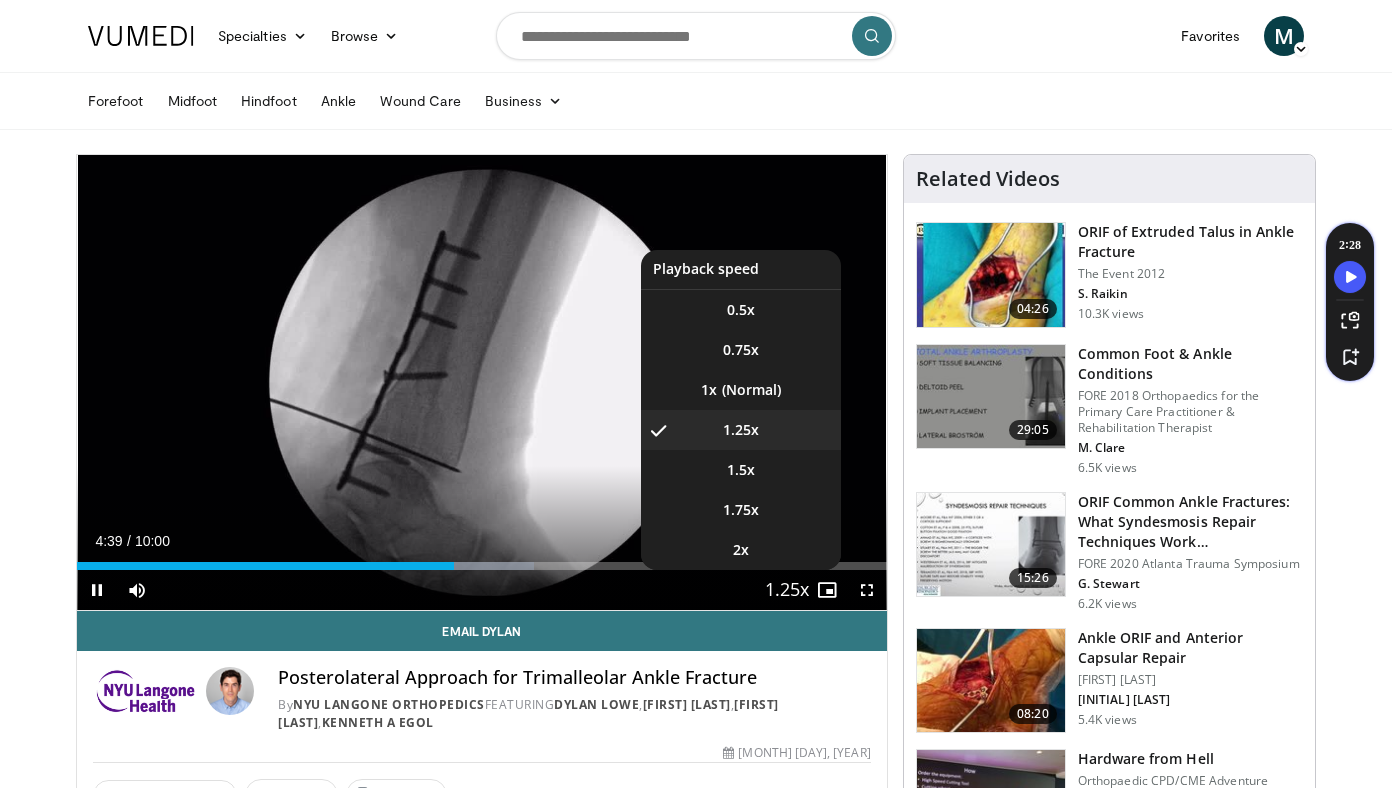 click on "Playback Rate" at bounding box center [787, 590] 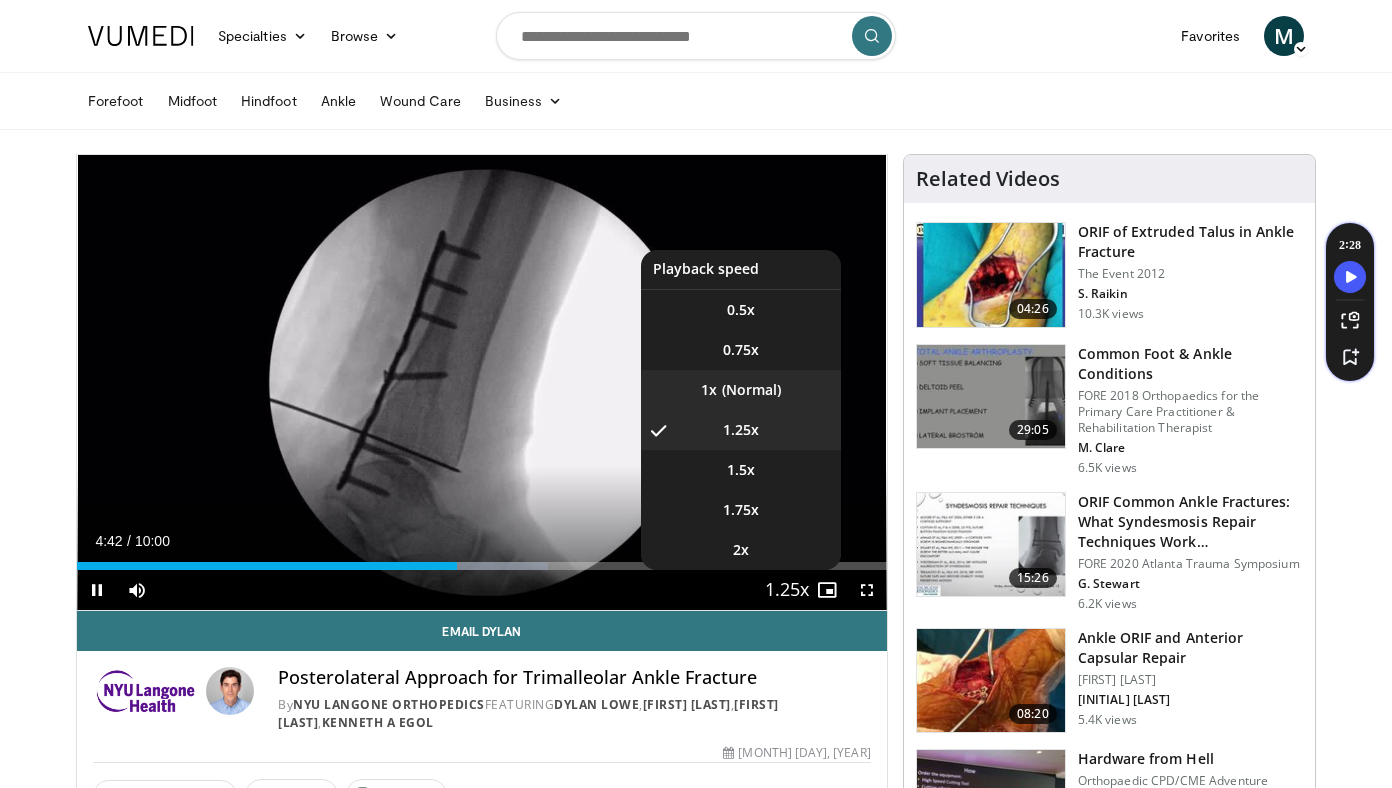 click on "1x" at bounding box center [741, 390] 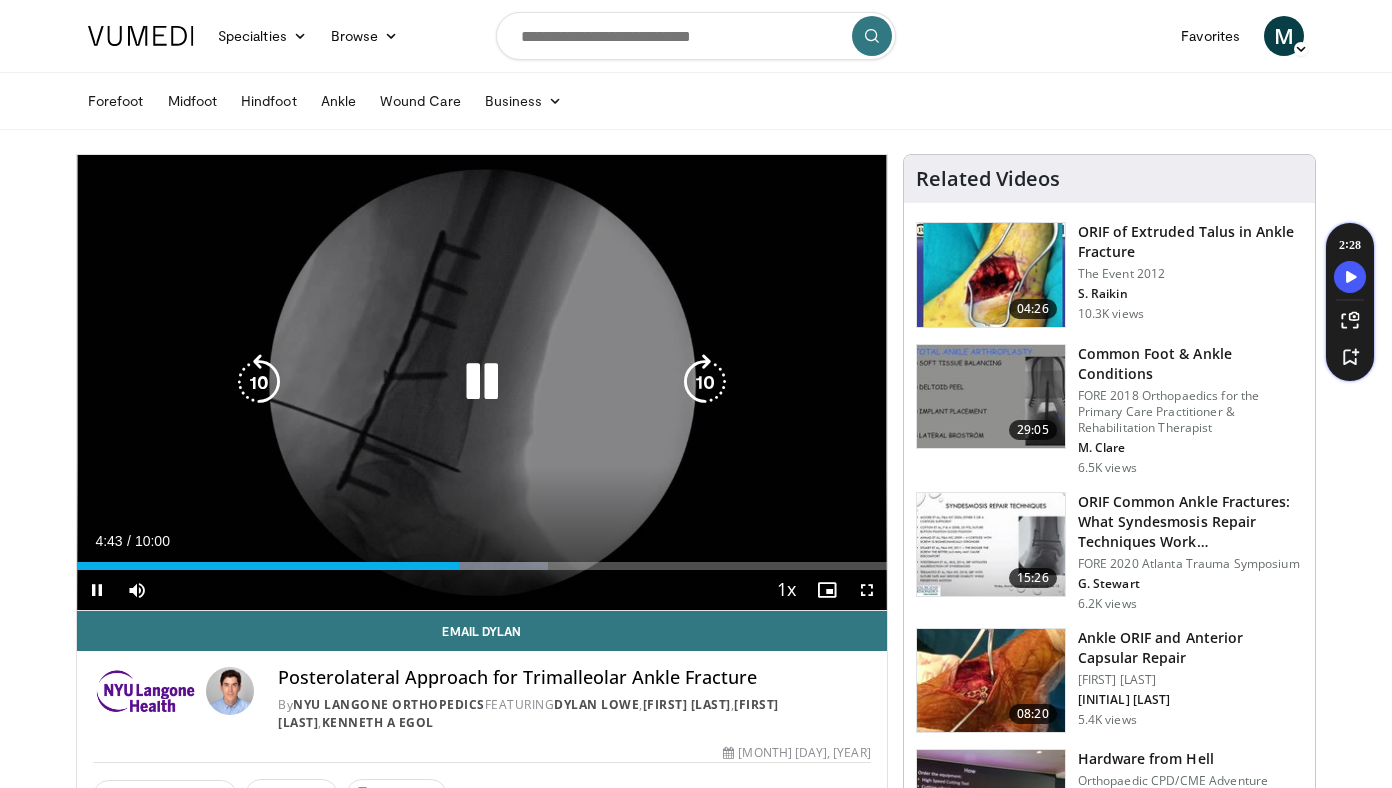 click at bounding box center [259, 382] 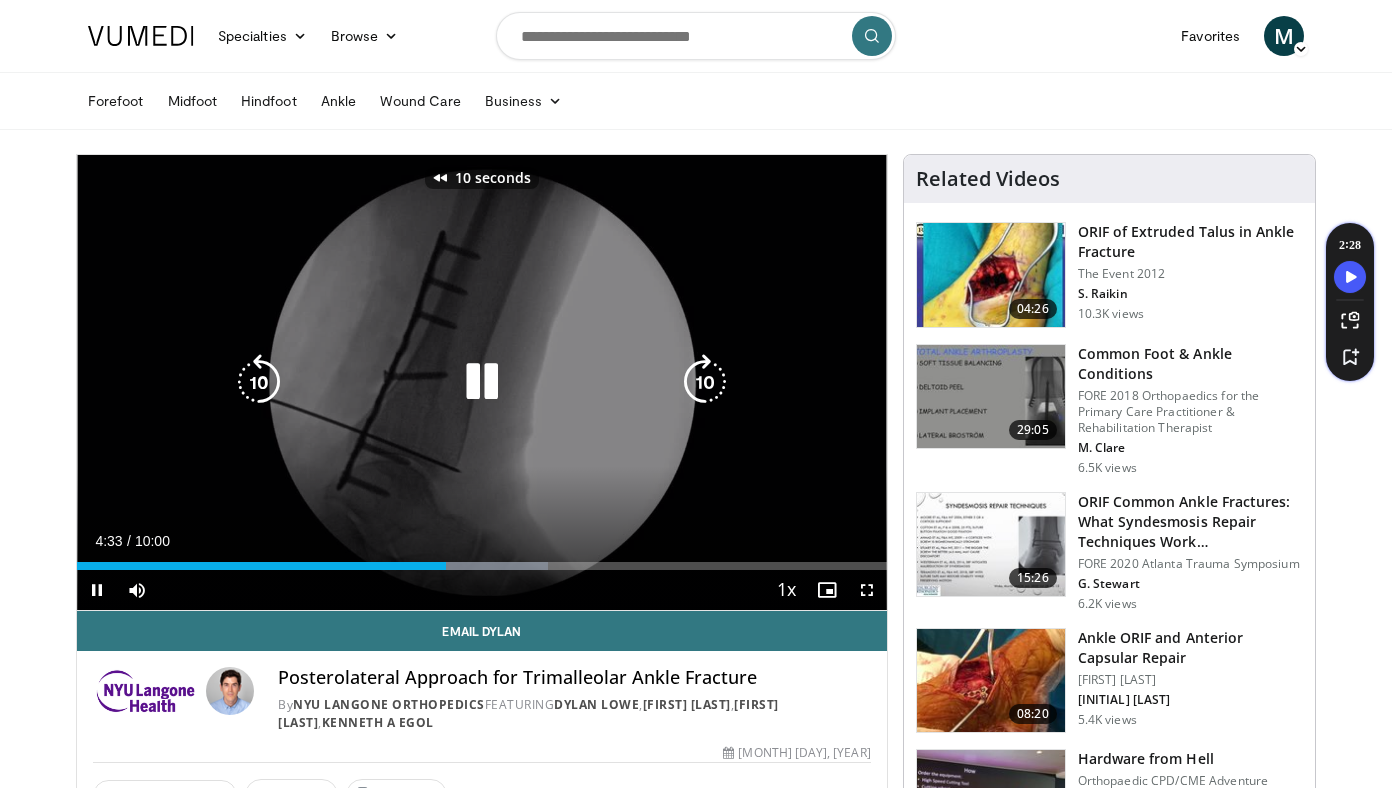 click at bounding box center [259, 382] 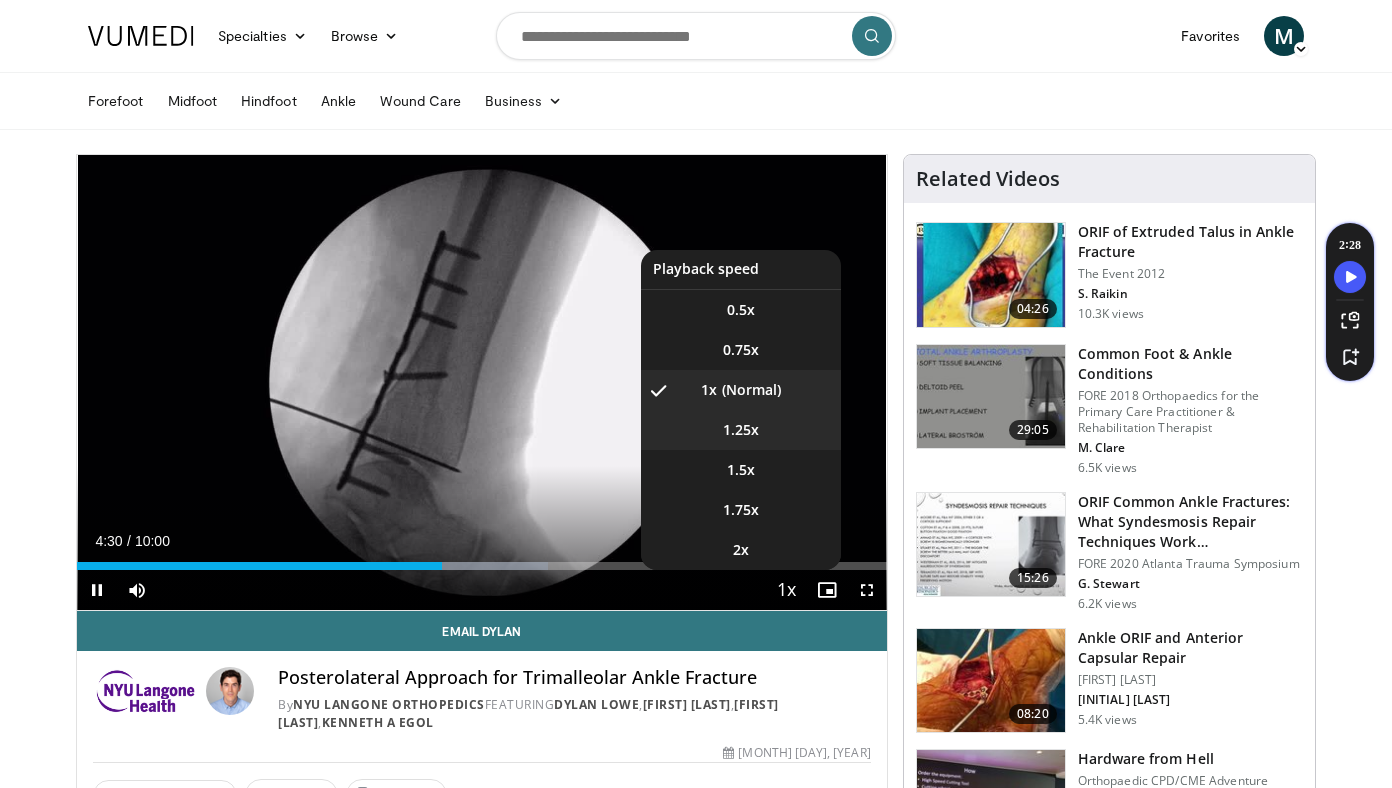 click on "1.25x" at bounding box center (741, 430) 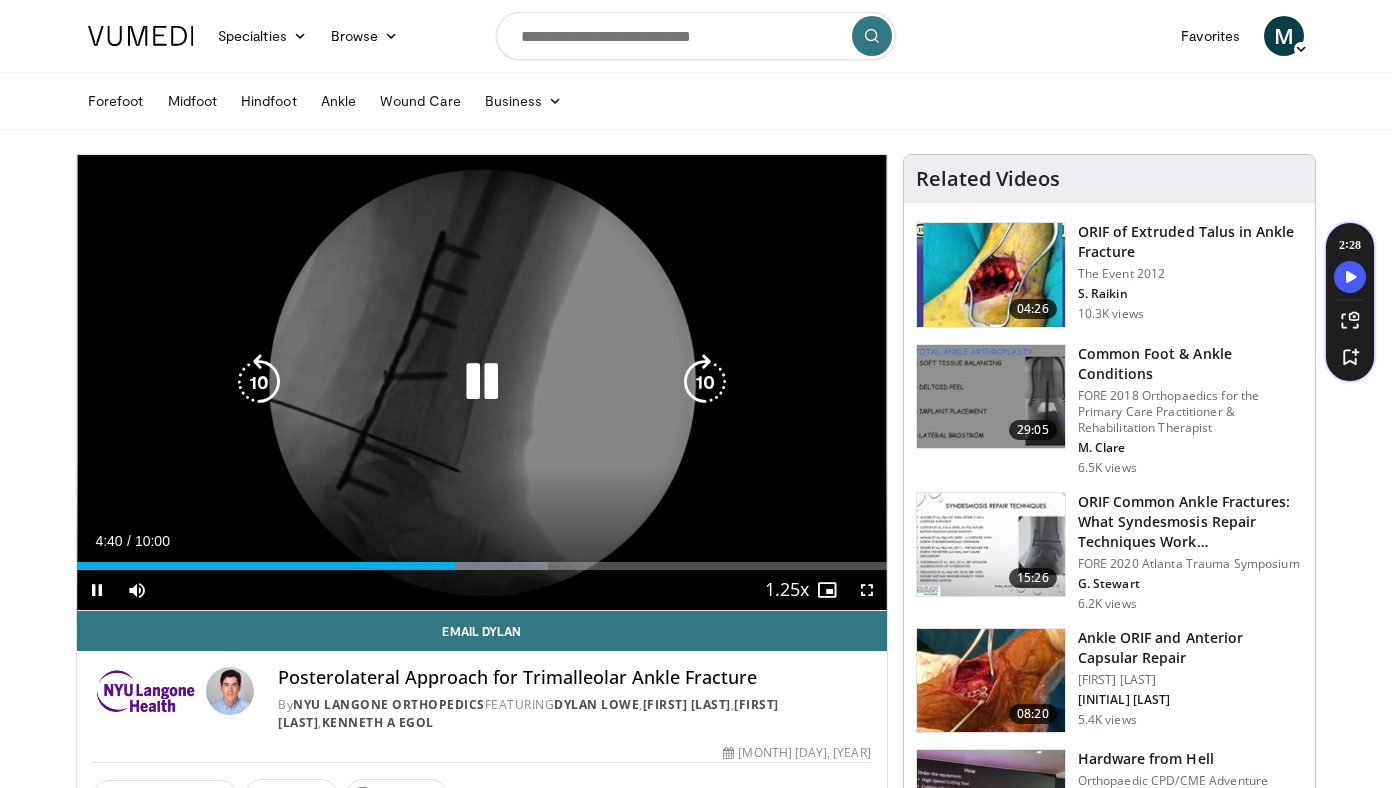 click at bounding box center [482, 382] 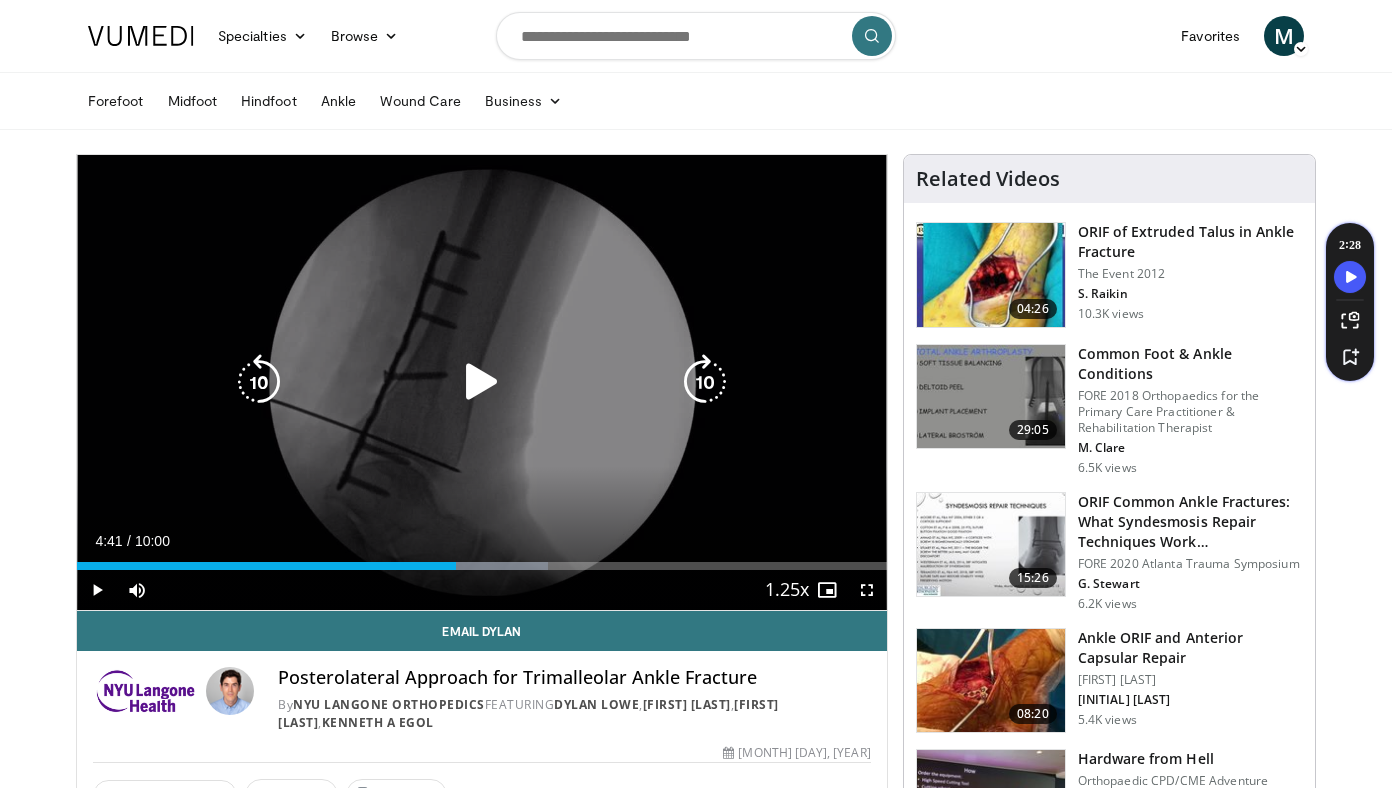 type 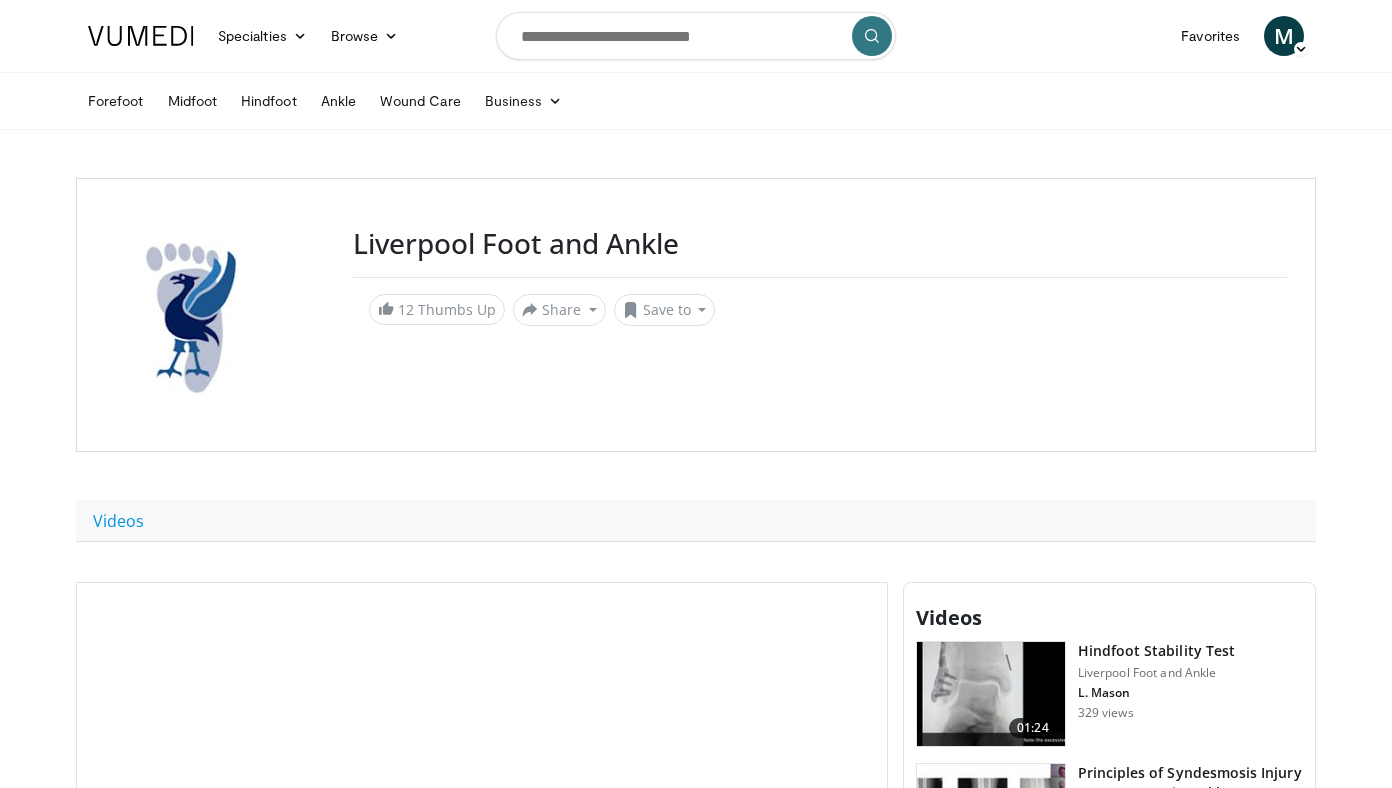 scroll, scrollTop: 0, scrollLeft: 0, axis: both 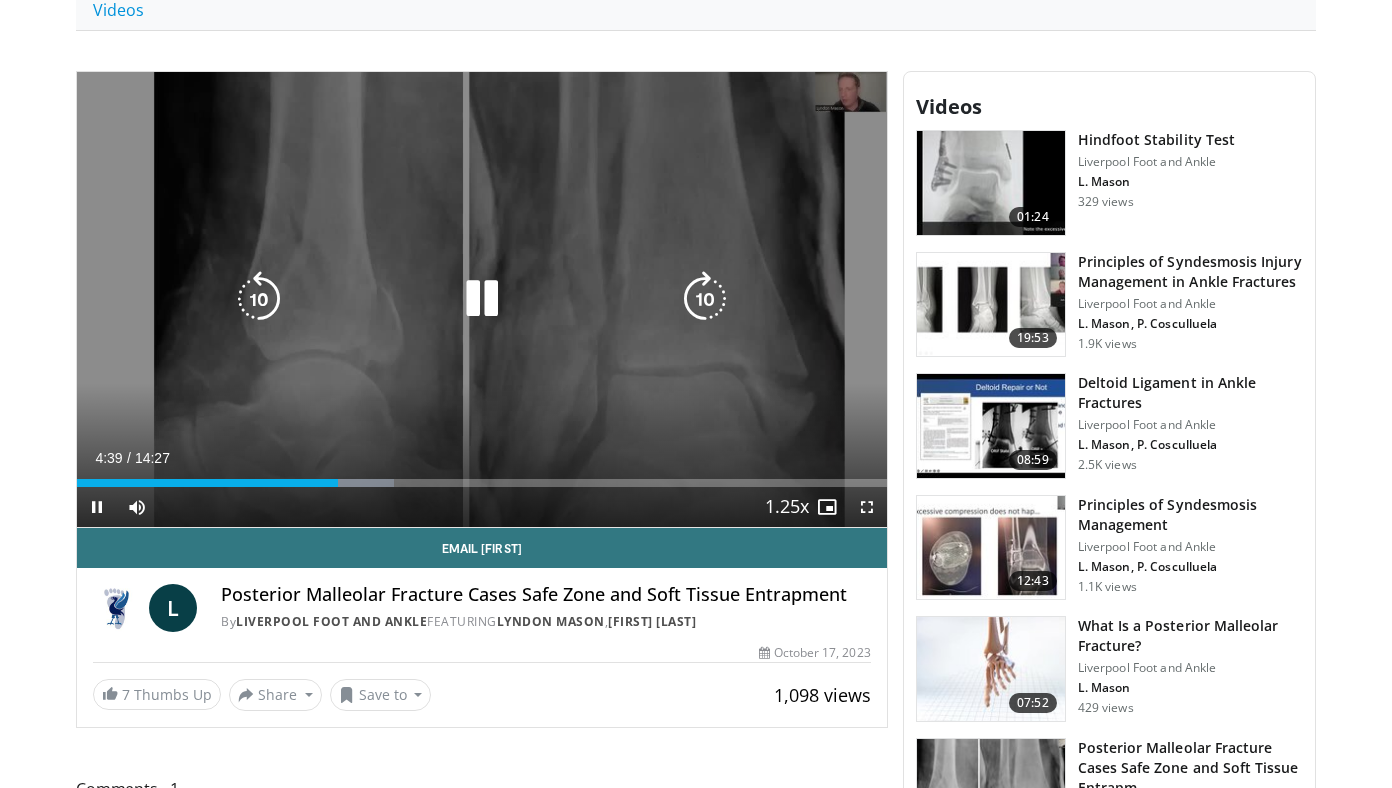 click at bounding box center (482, 299) 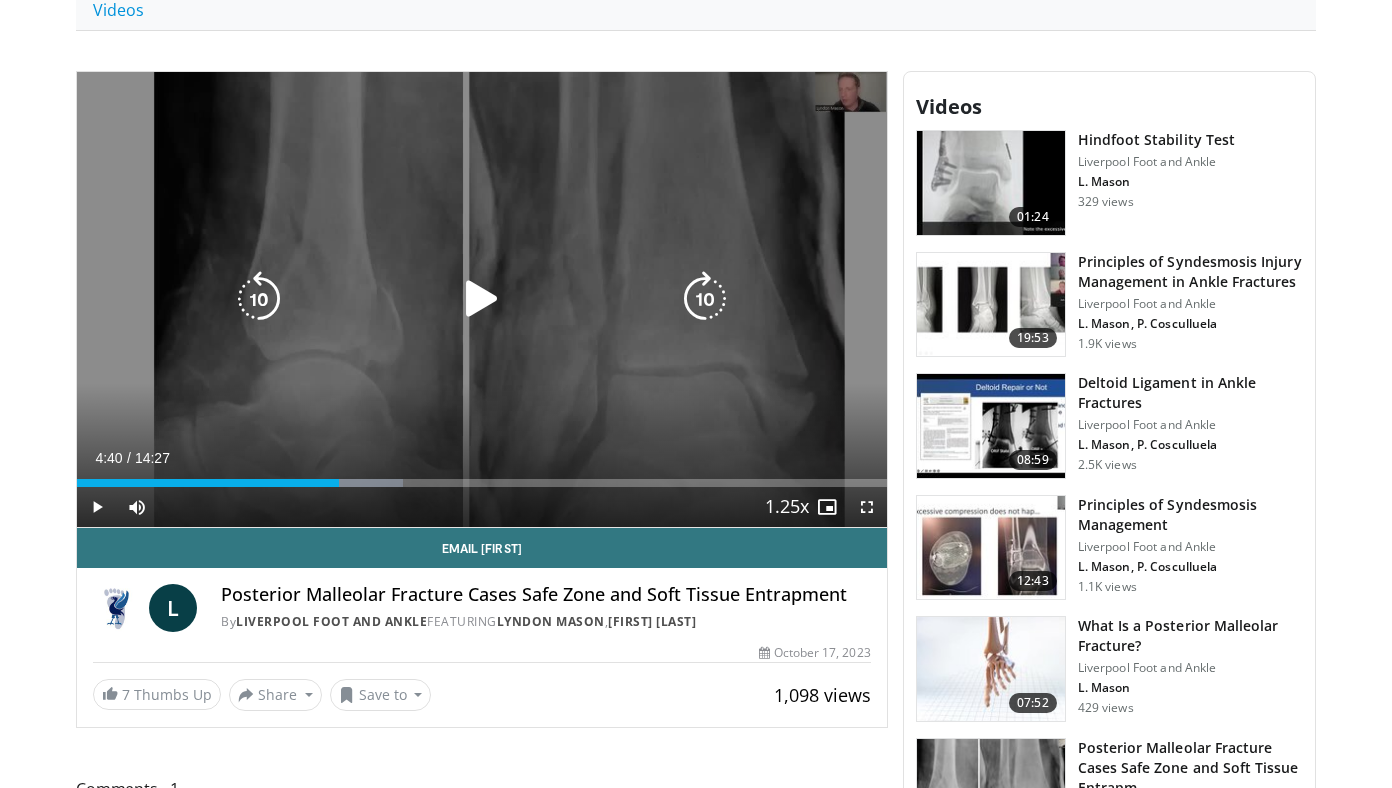 click at bounding box center (482, 299) 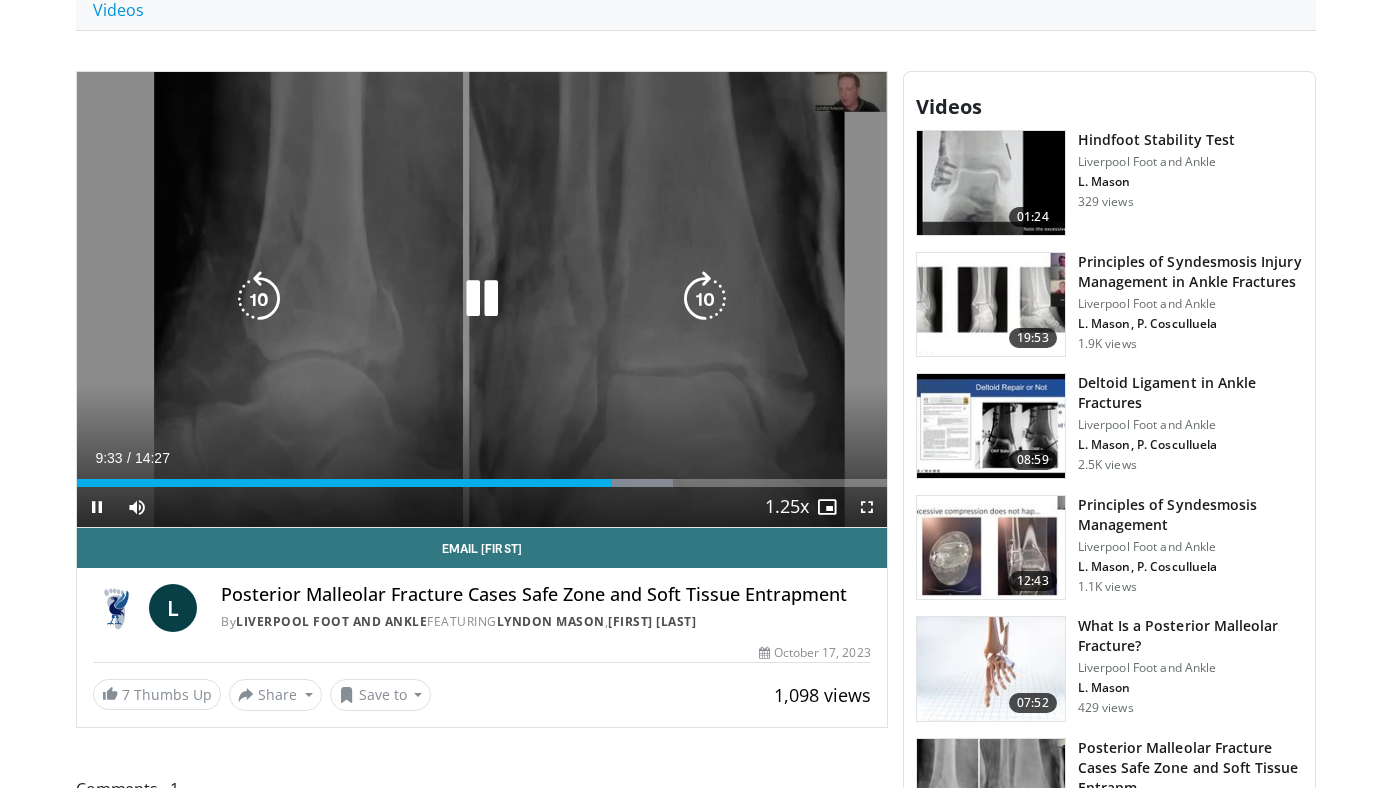 click at bounding box center (259, 299) 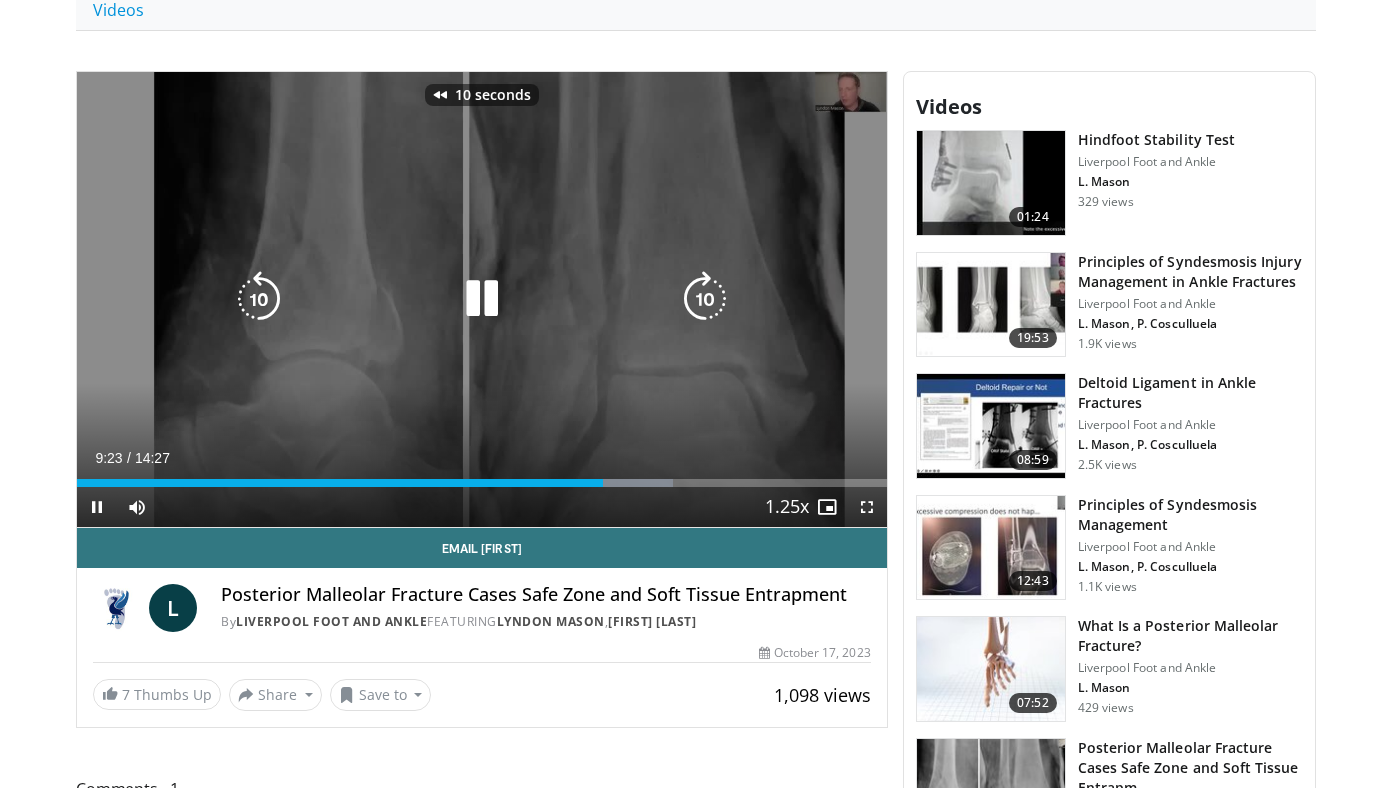 click at bounding box center [259, 299] 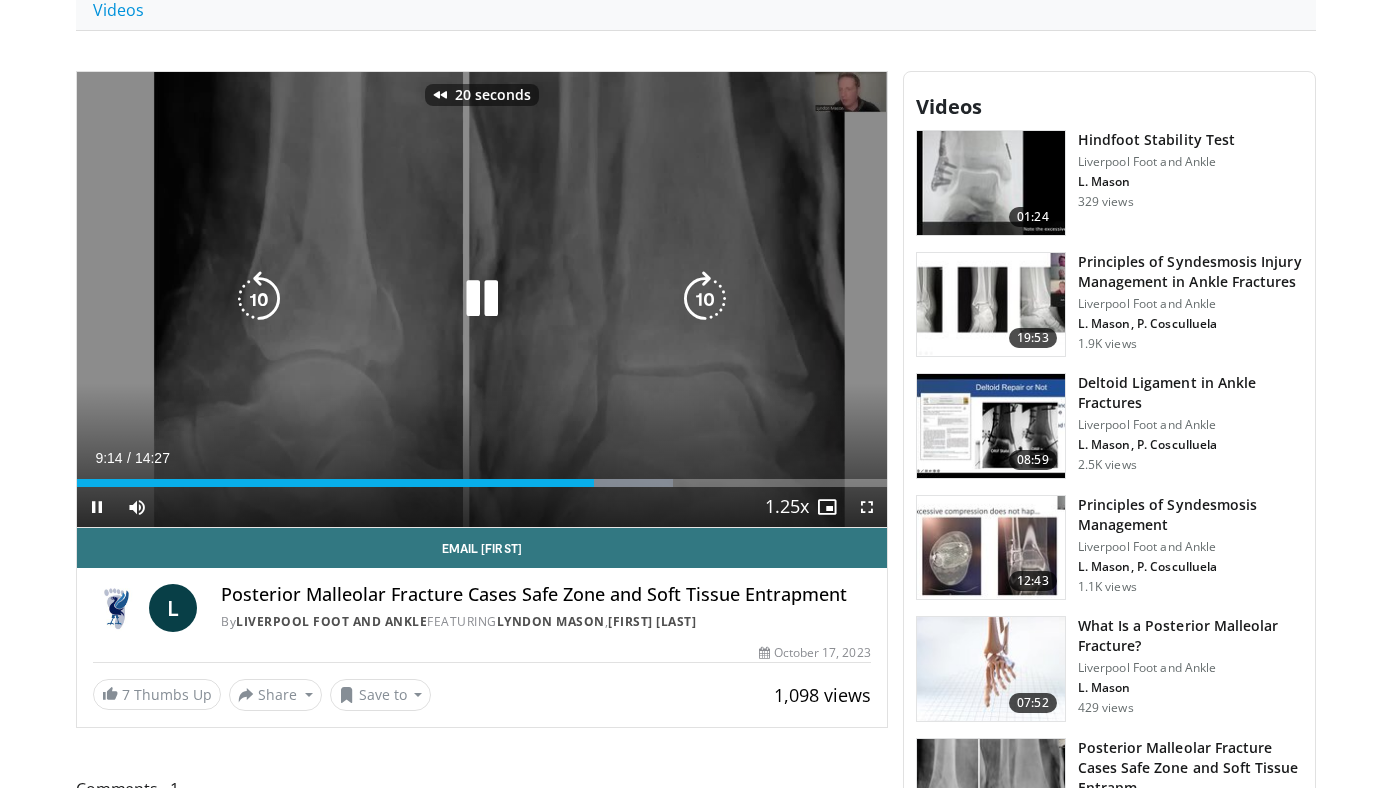 click at bounding box center [259, 299] 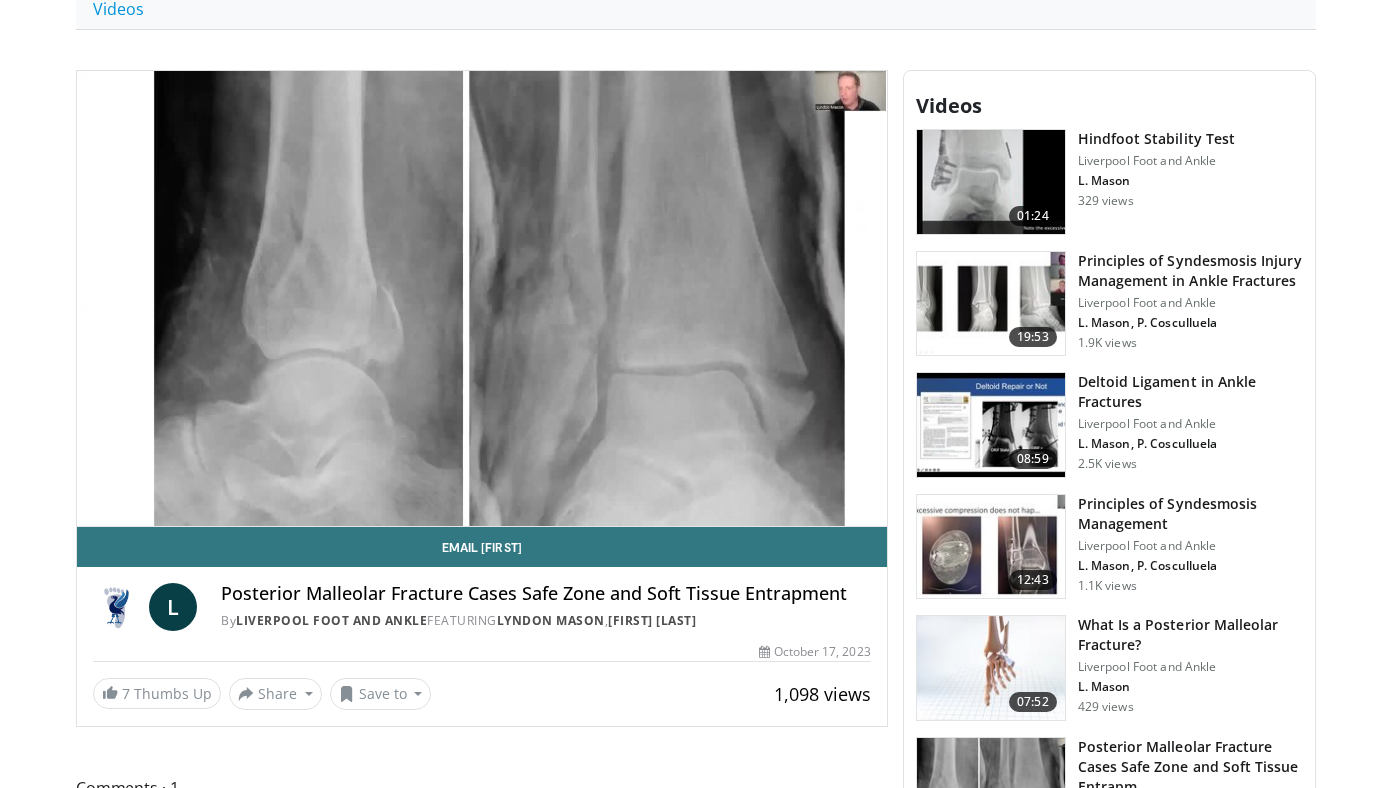 scroll, scrollTop: 507, scrollLeft: 0, axis: vertical 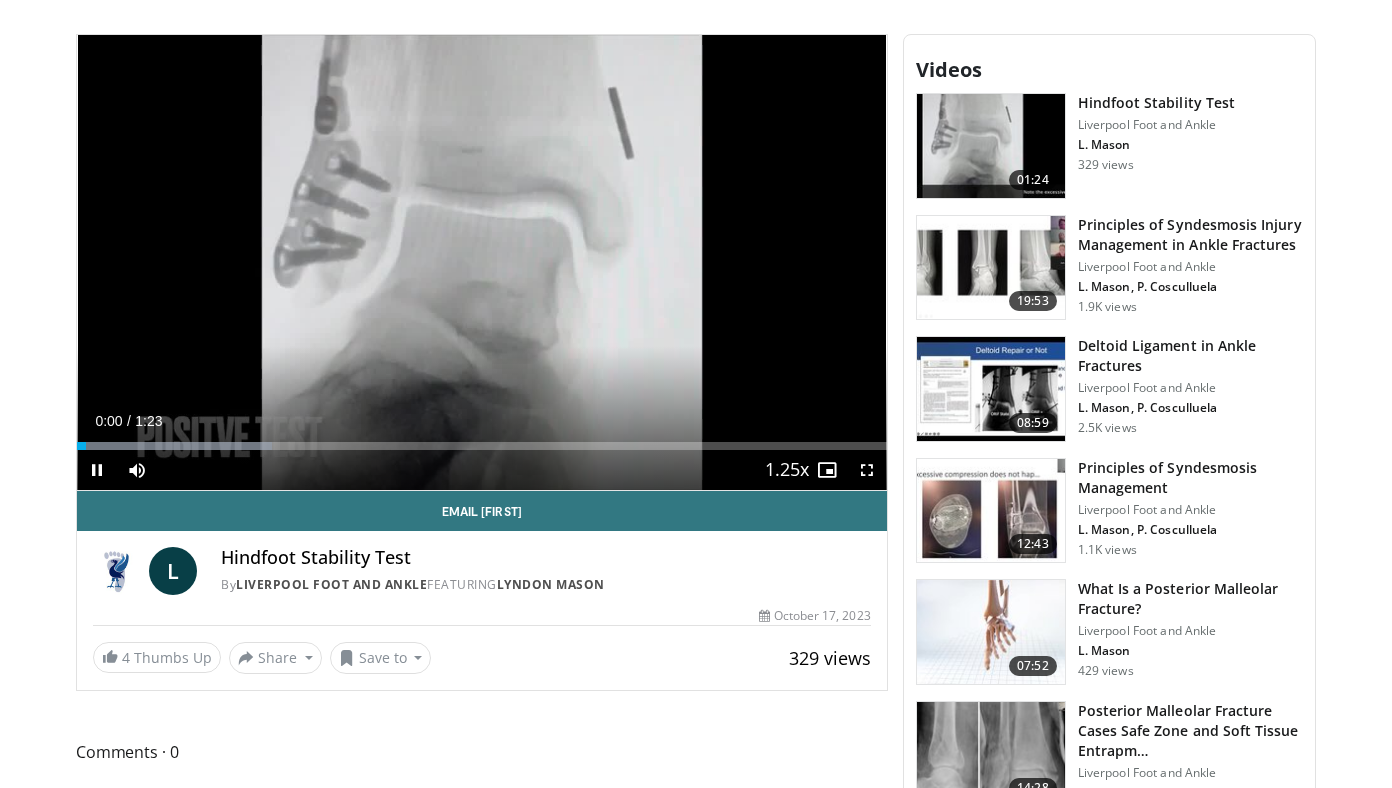 click at bounding box center (991, 754) 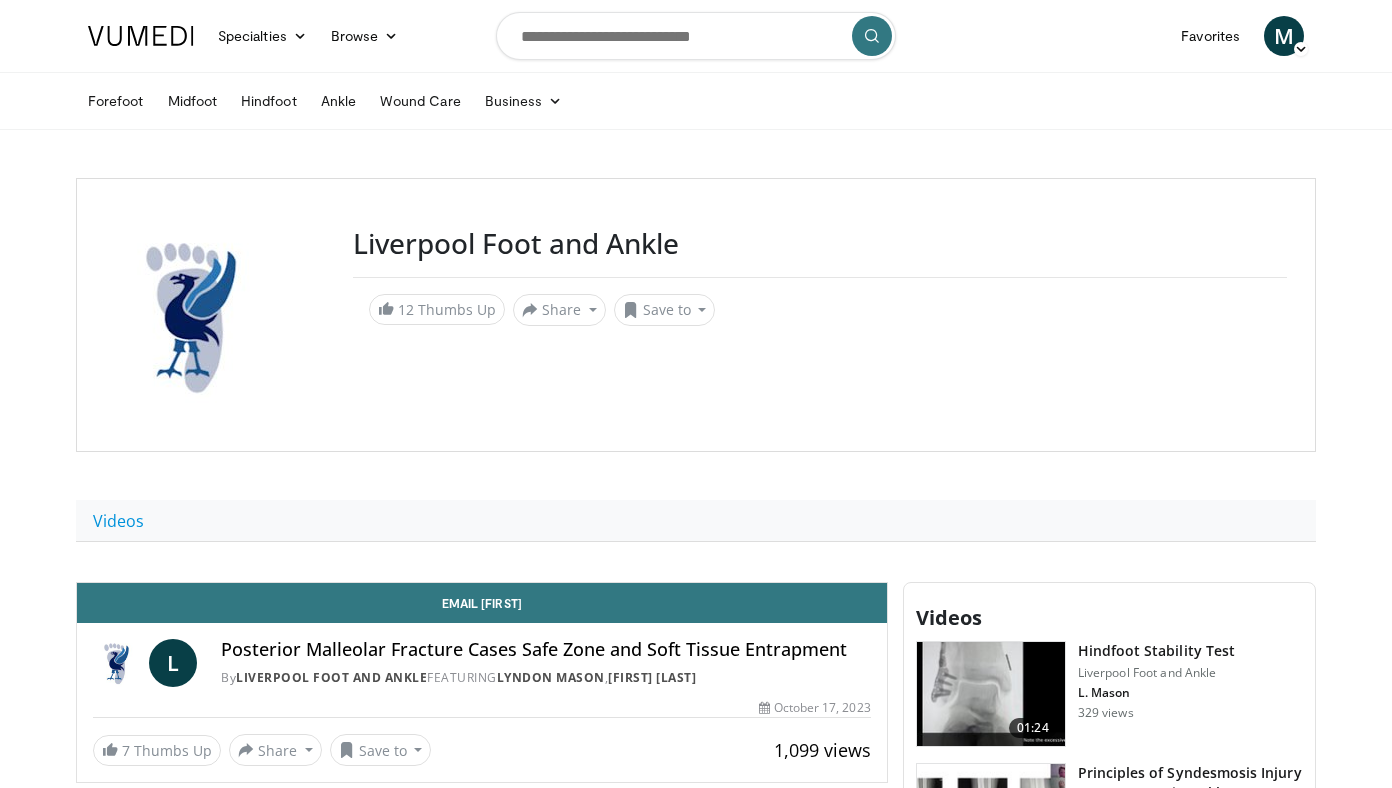 scroll, scrollTop: 0, scrollLeft: 0, axis: both 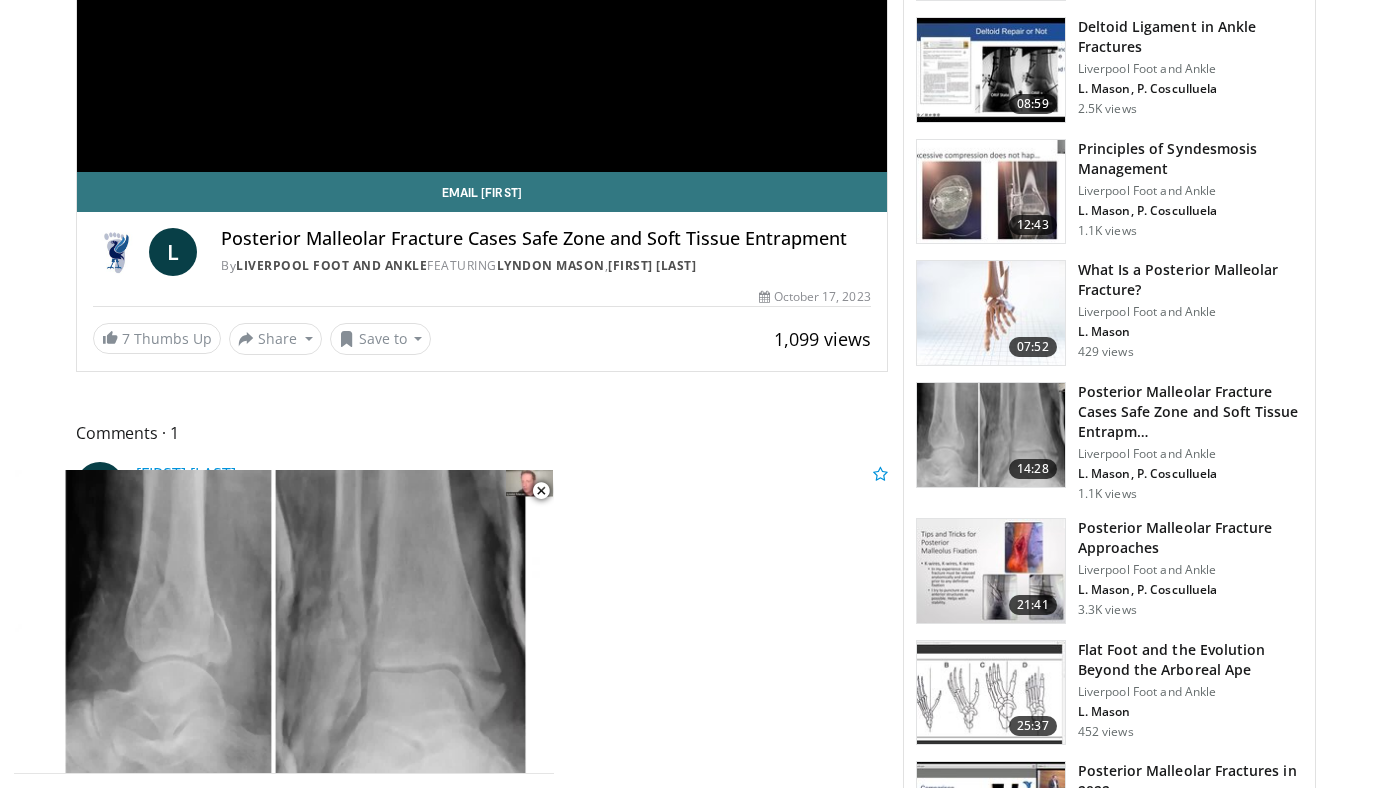 click at bounding box center [991, 571] 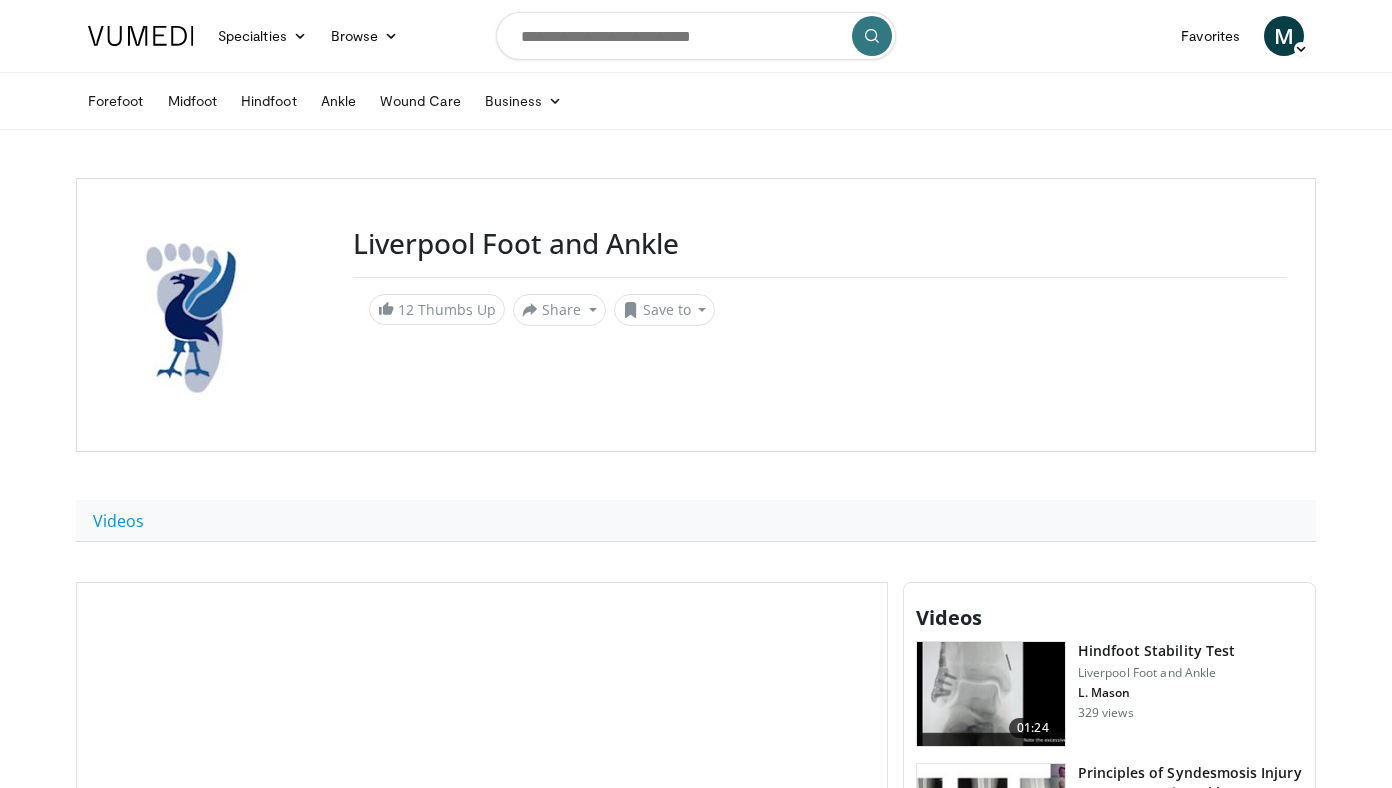 scroll, scrollTop: 0, scrollLeft: 0, axis: both 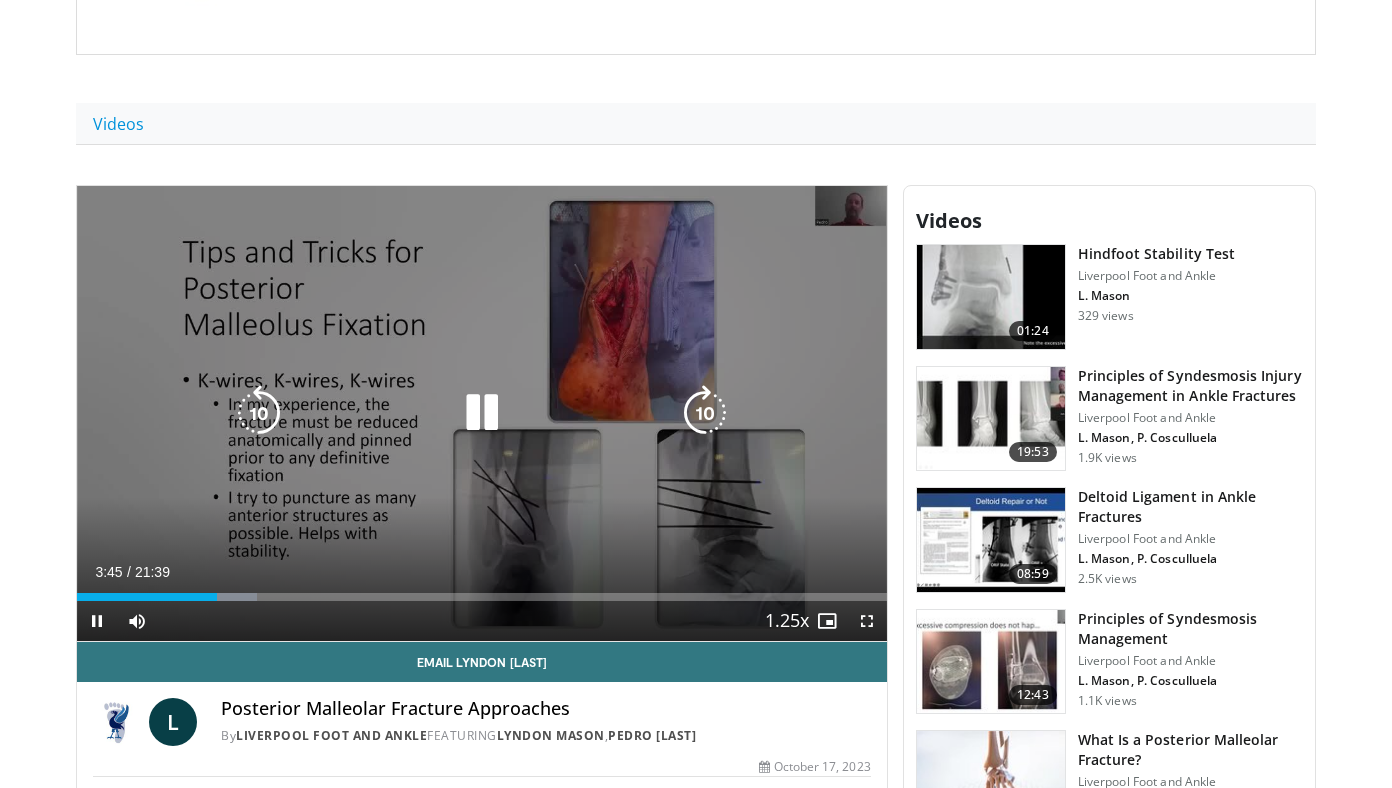 click at bounding box center [259, 413] 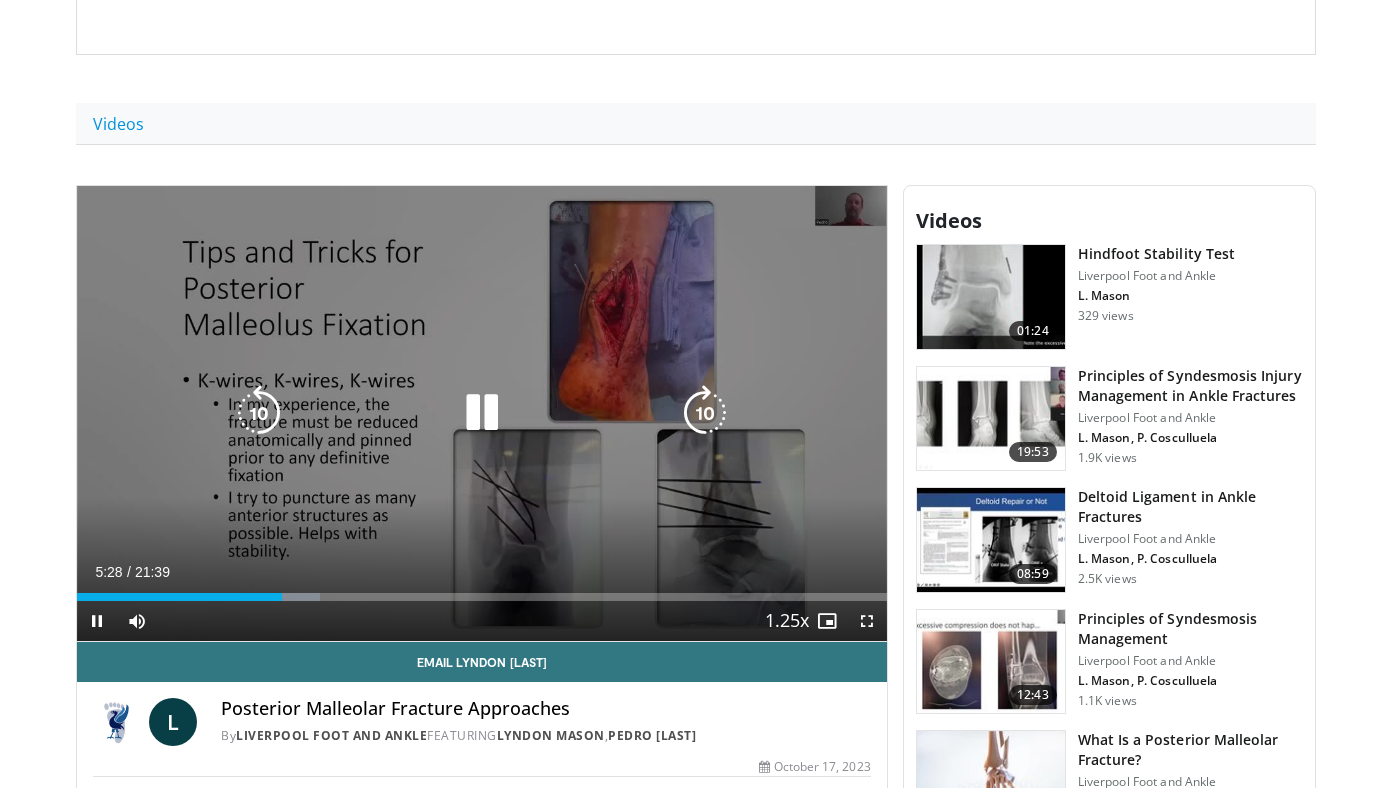 click at bounding box center (482, 413) 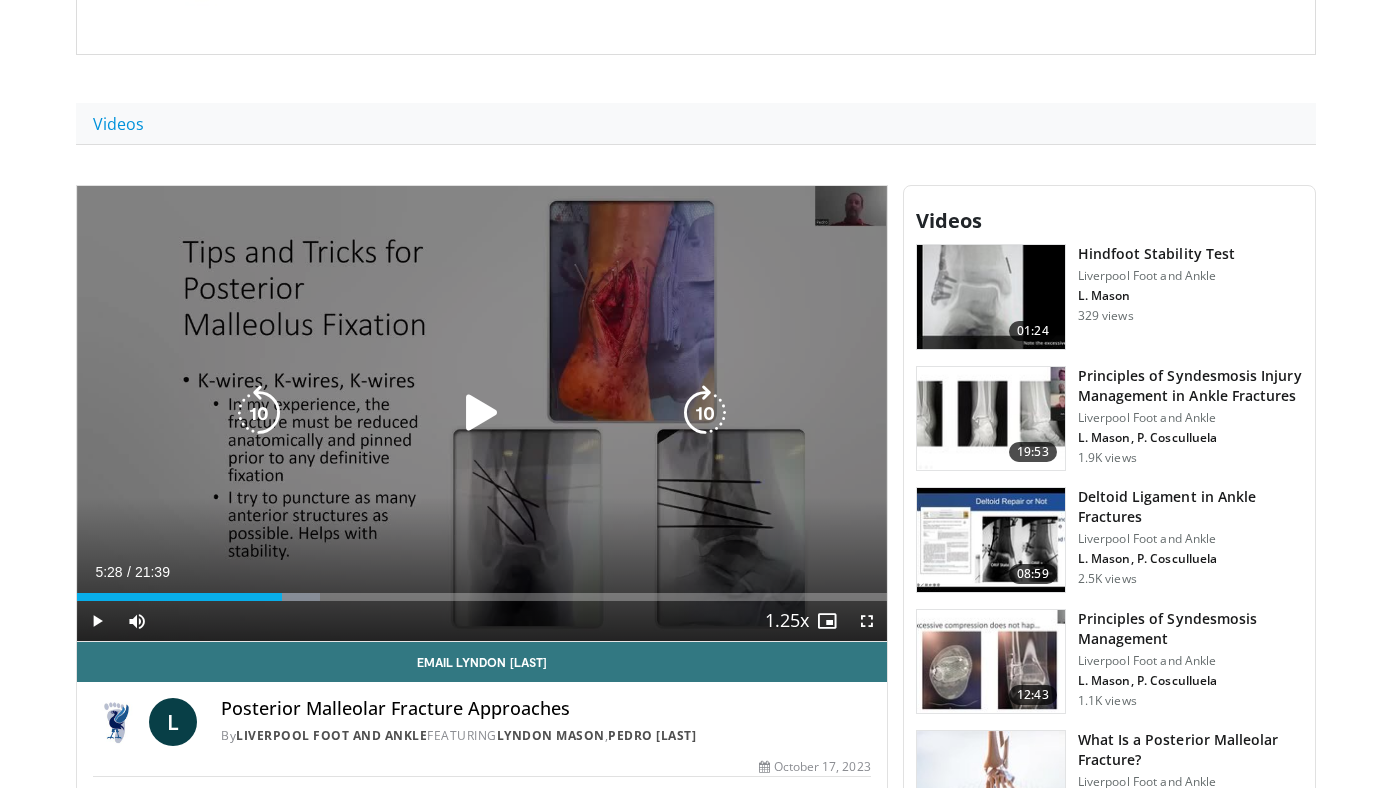 click at bounding box center (259, 413) 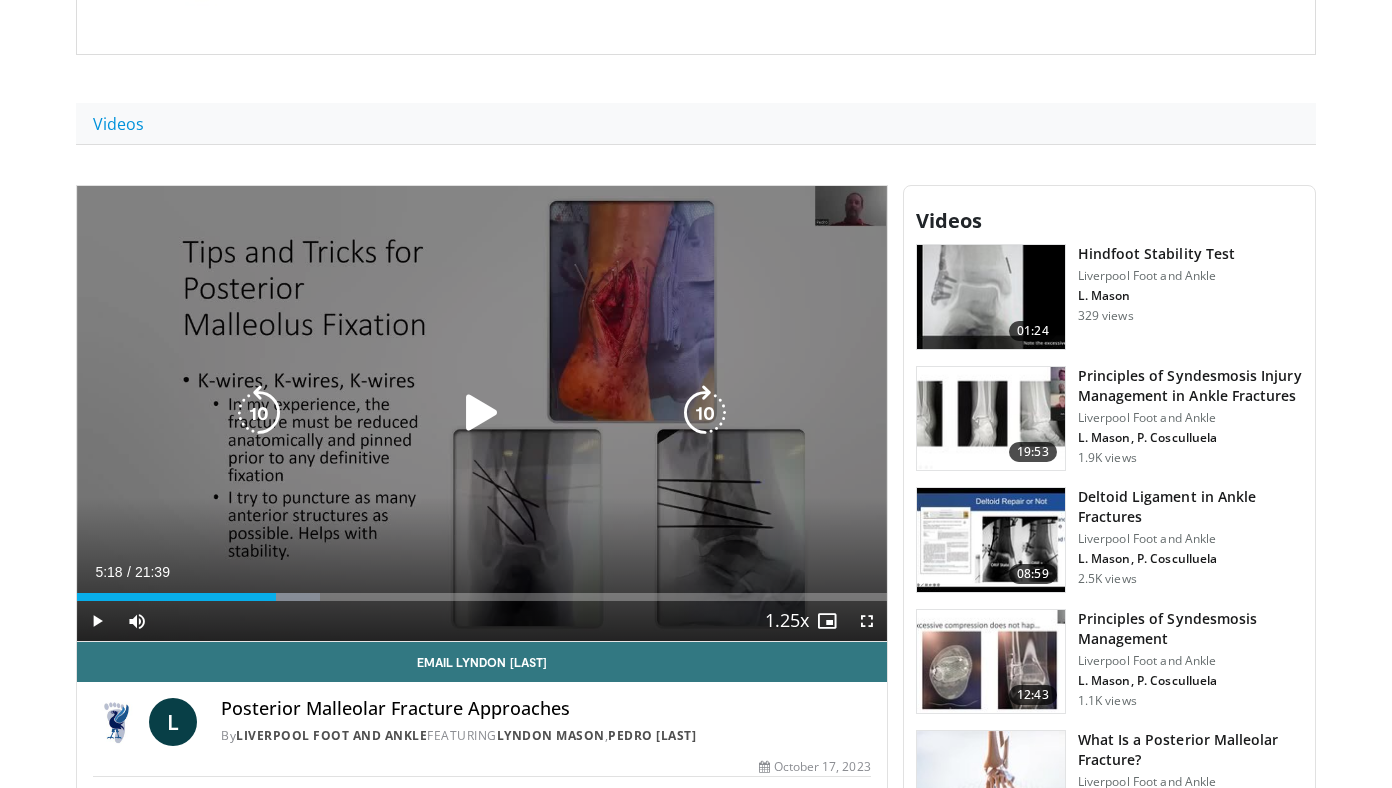click at bounding box center (482, 413) 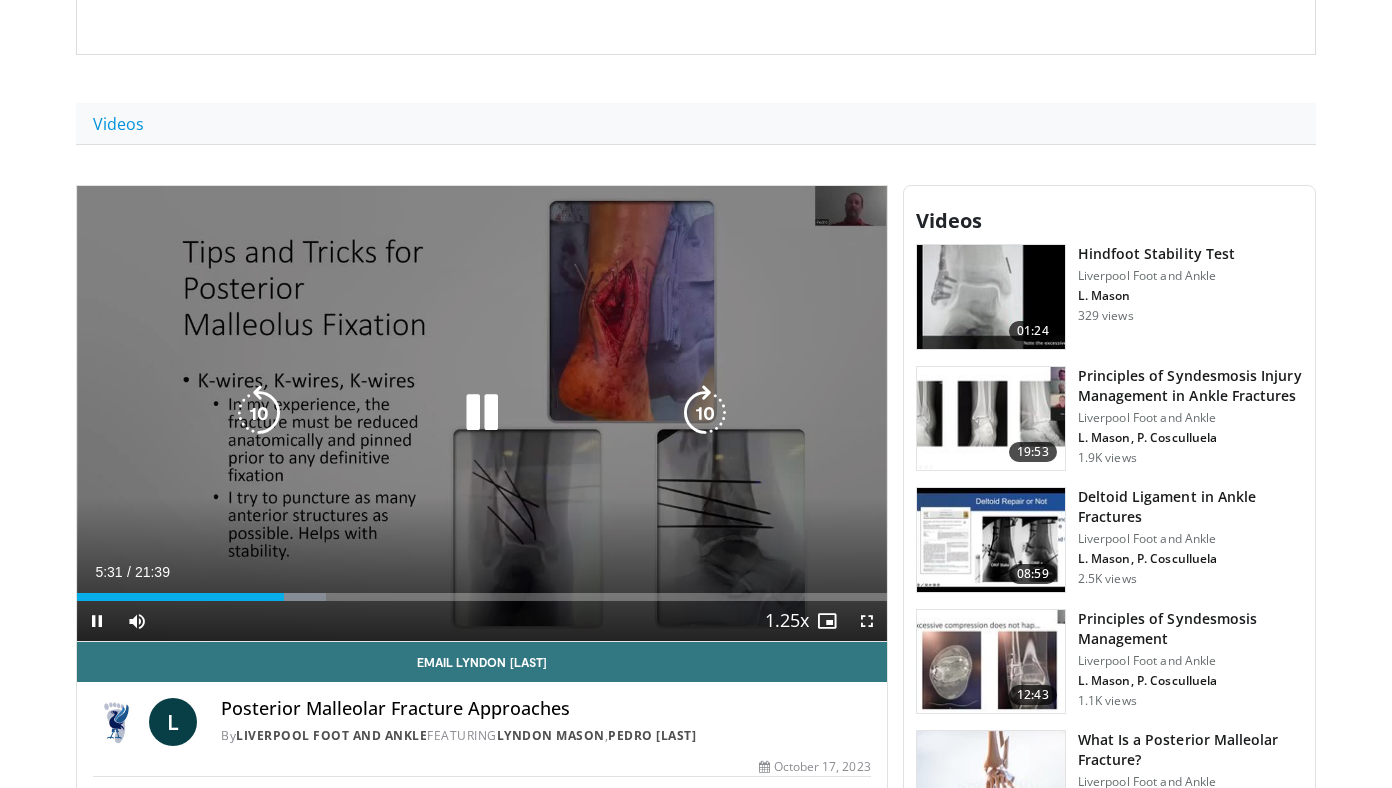 click at bounding box center [482, 413] 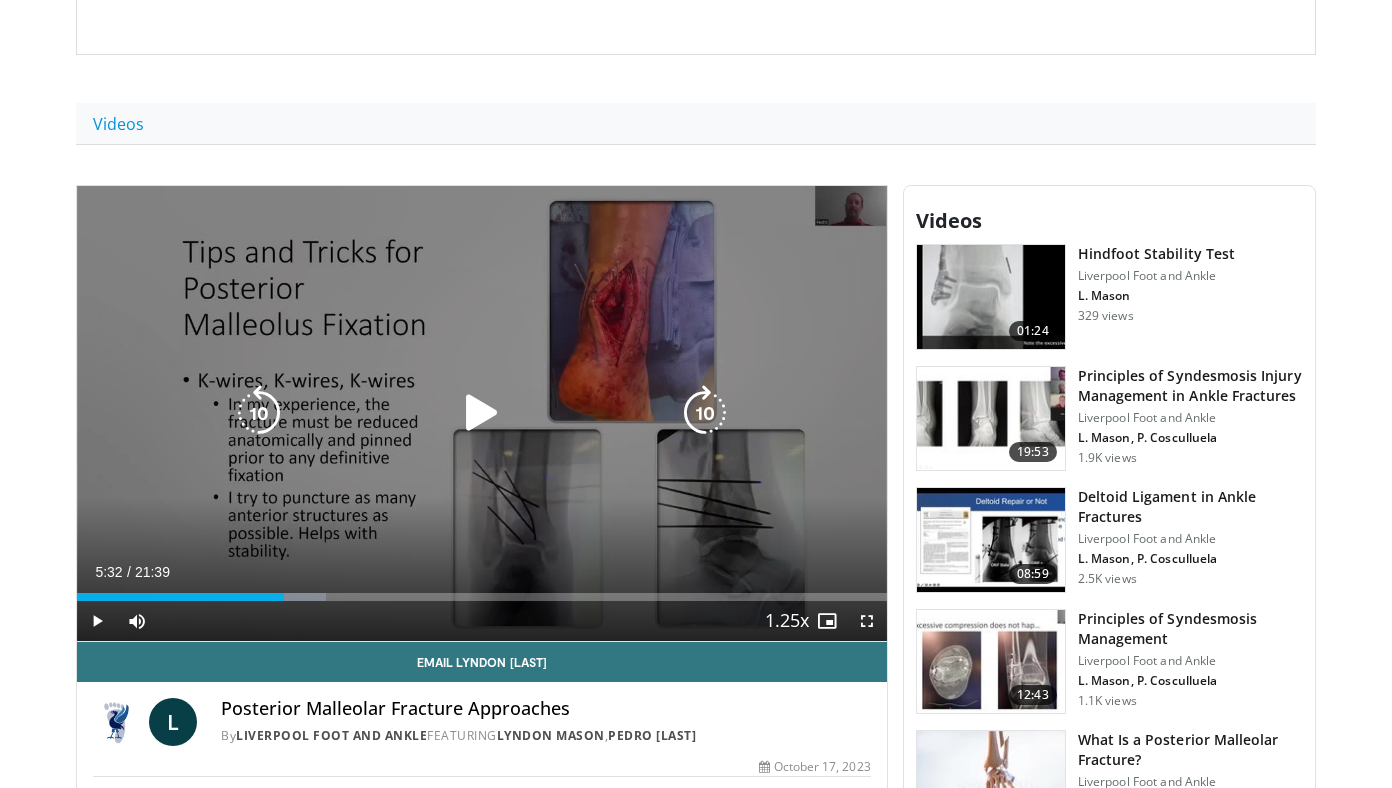 click at bounding box center (482, 413) 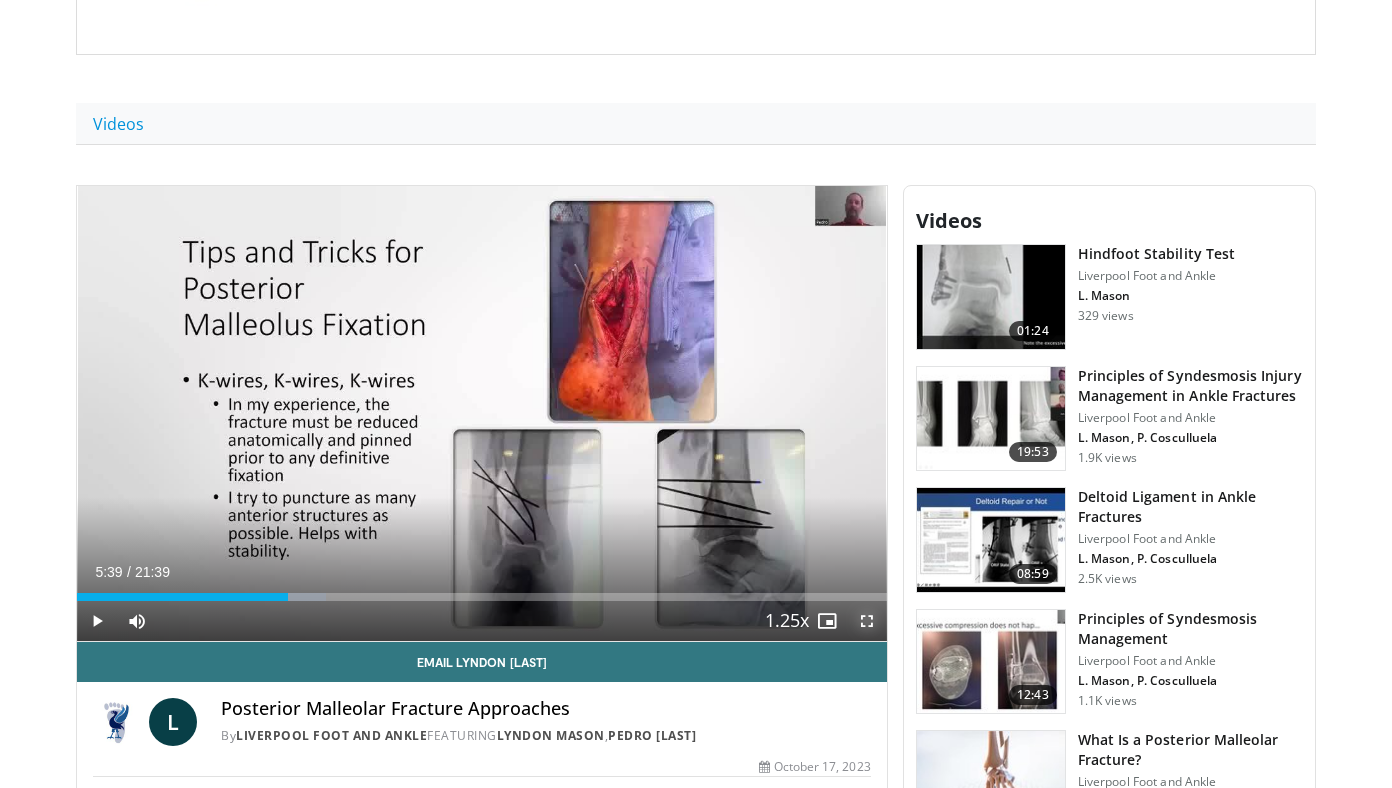 click at bounding box center [867, 621] 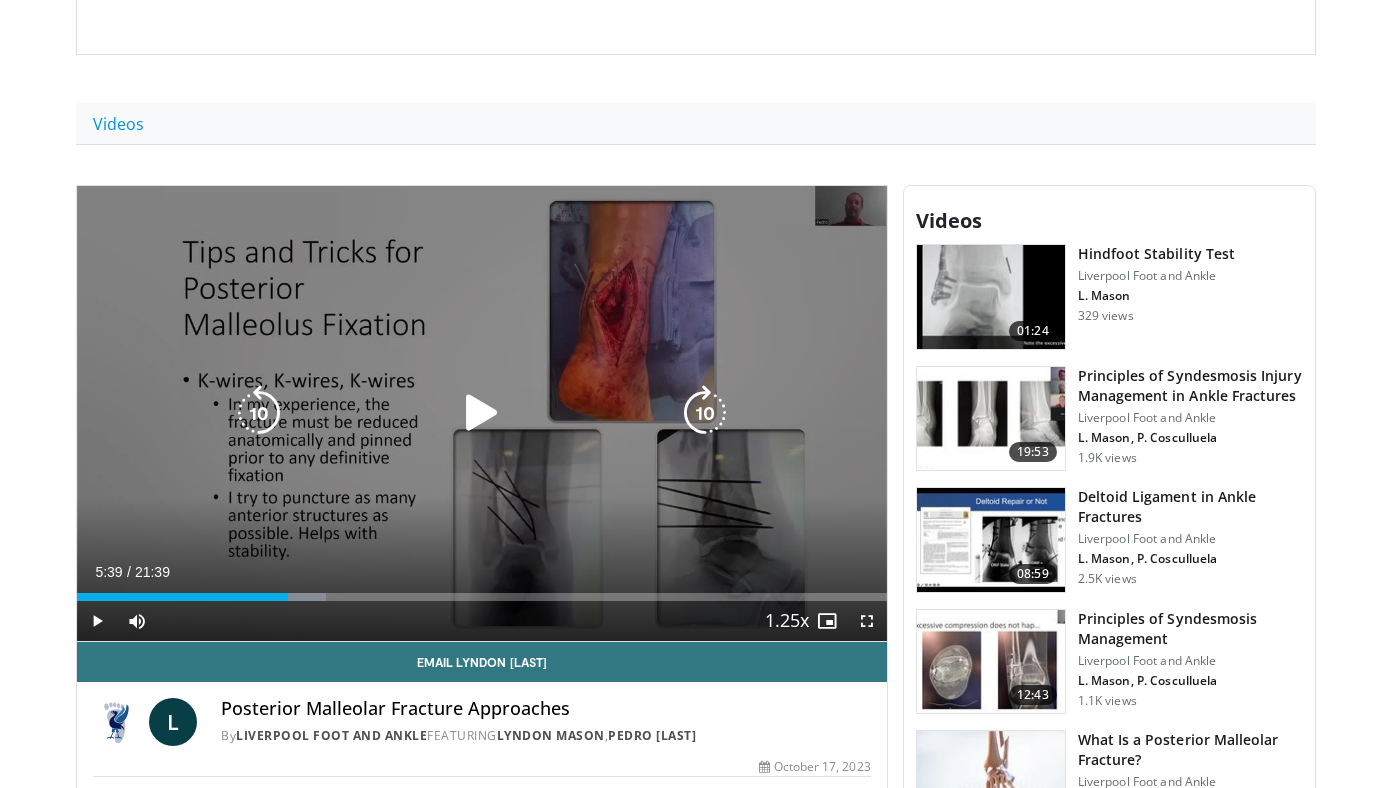click at bounding box center [482, 413] 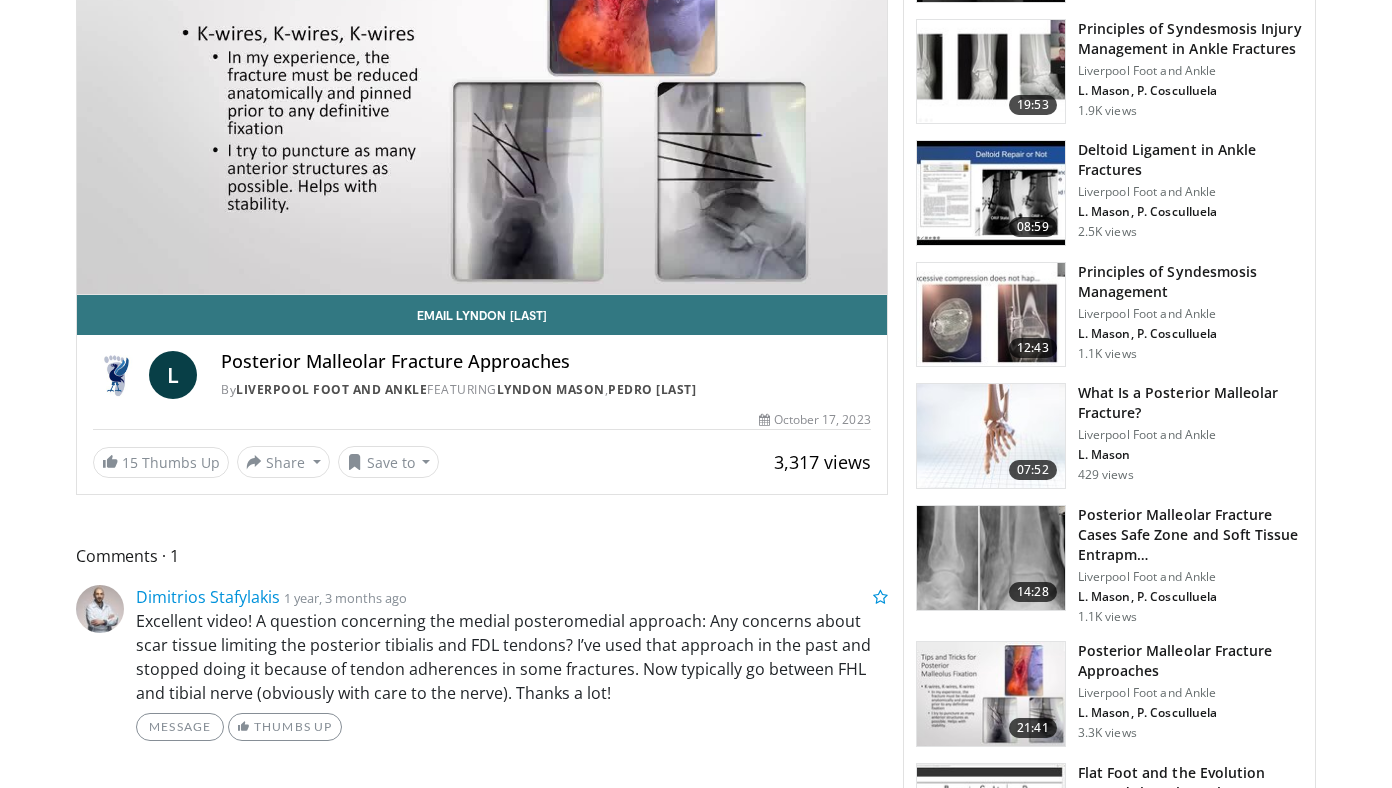 scroll, scrollTop: 543, scrollLeft: 0, axis: vertical 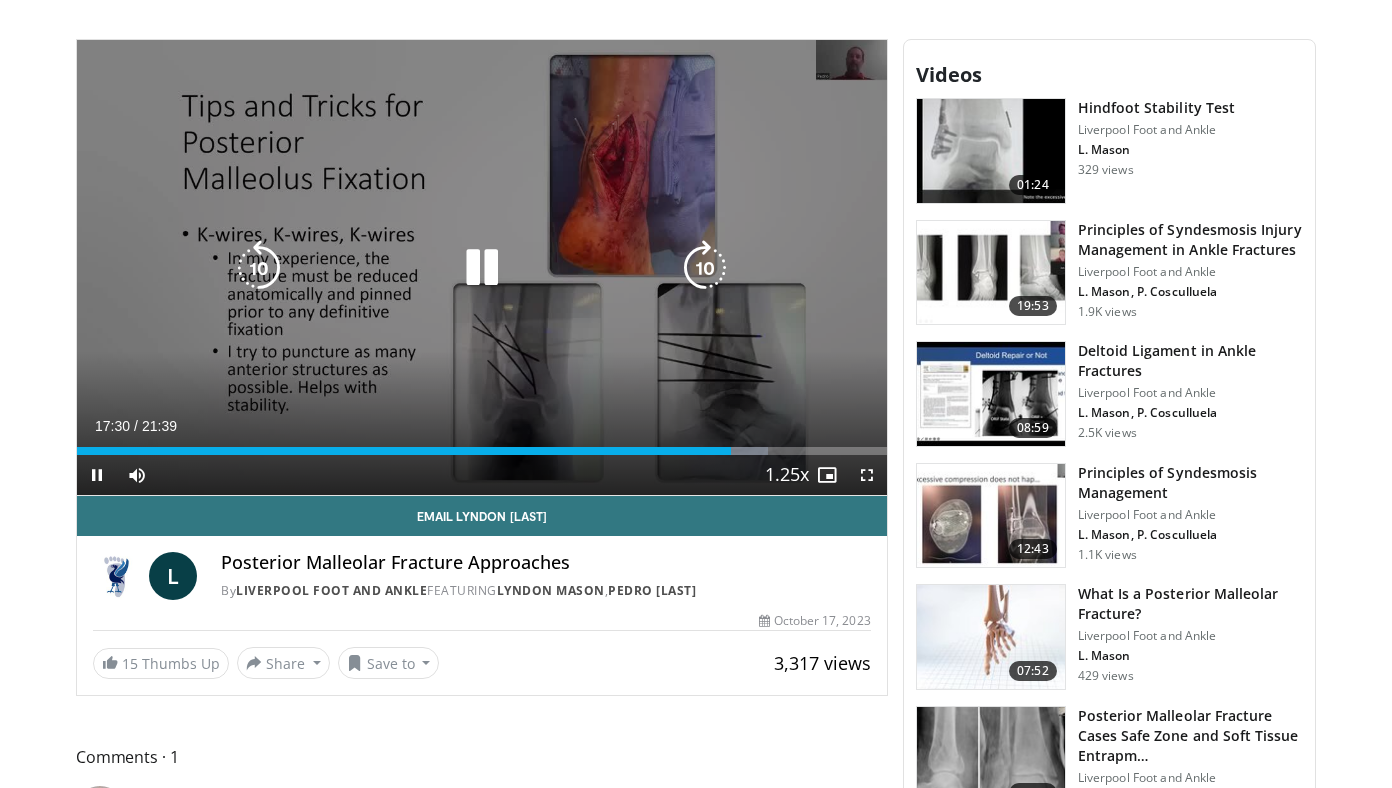 click at bounding box center (482, 268) 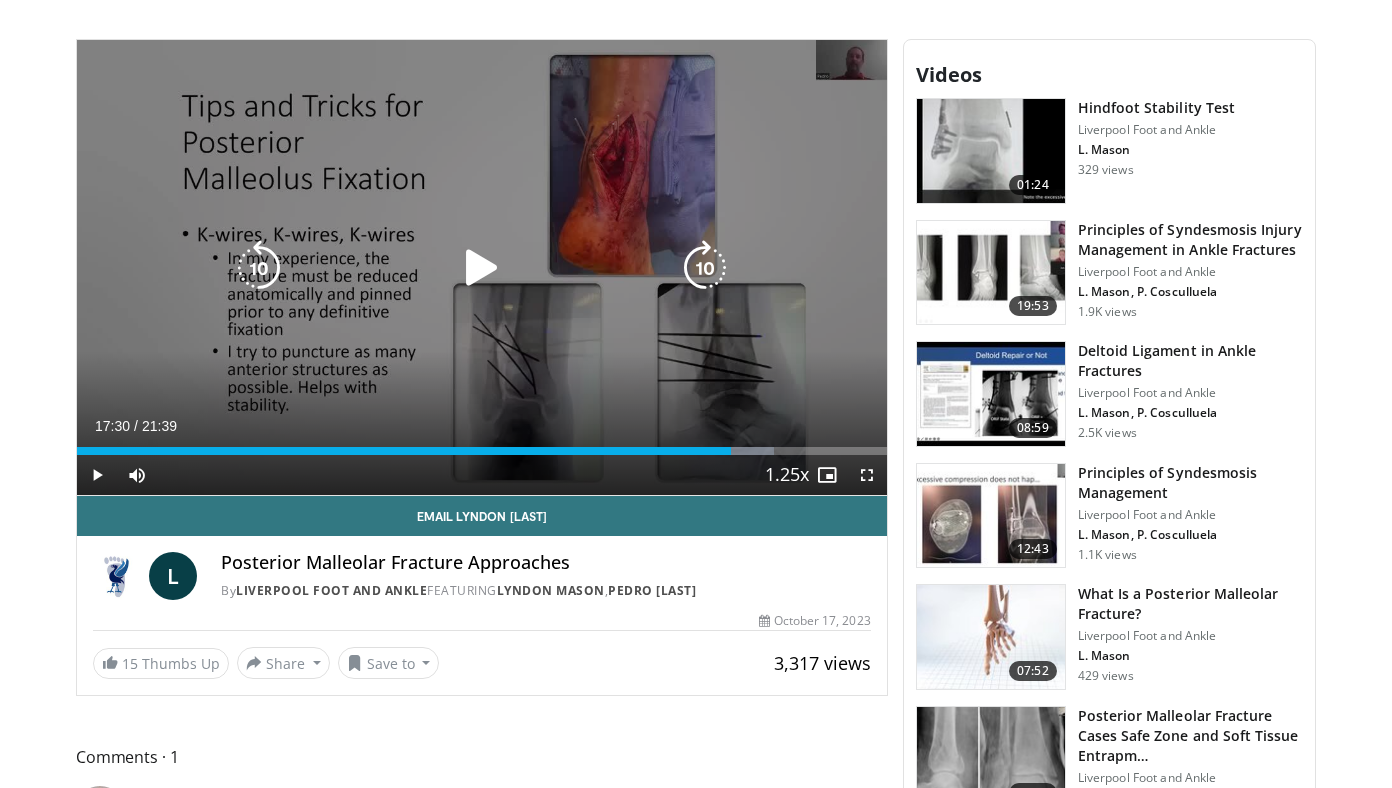 type 